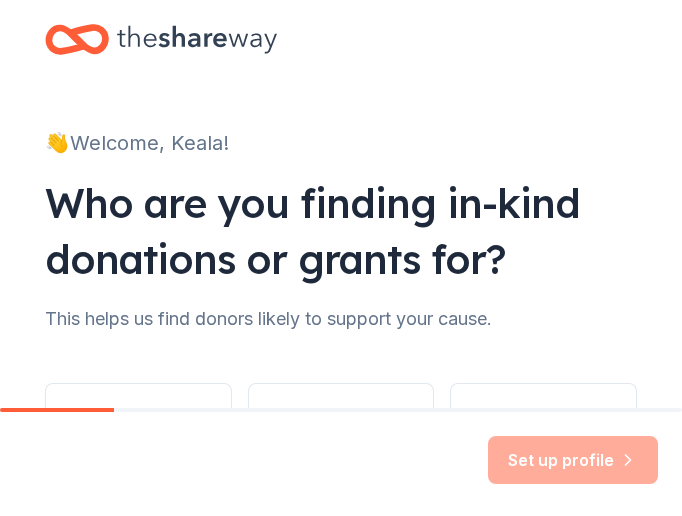 scroll, scrollTop: 0, scrollLeft: 0, axis: both 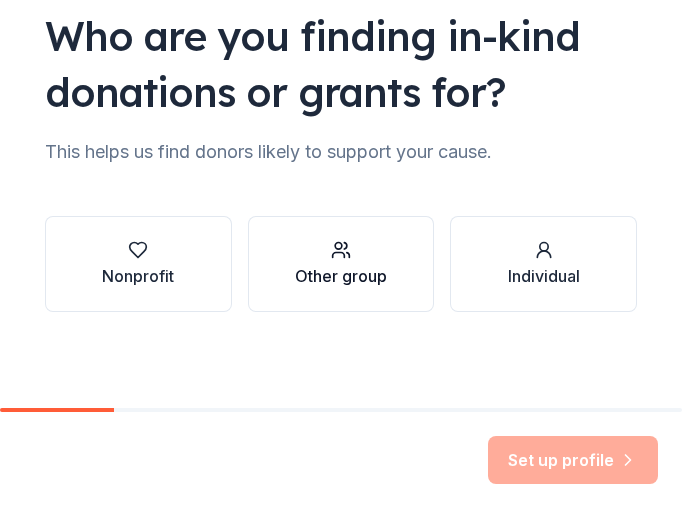 click on "Other group" at bounding box center [341, 264] 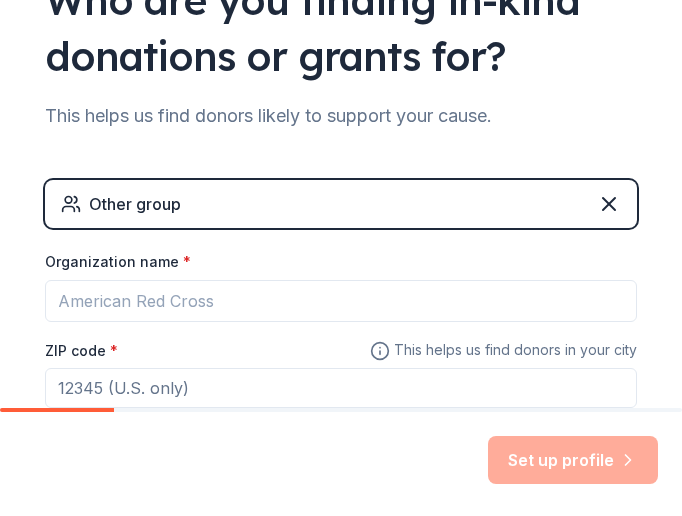scroll, scrollTop: 109, scrollLeft: 0, axis: vertical 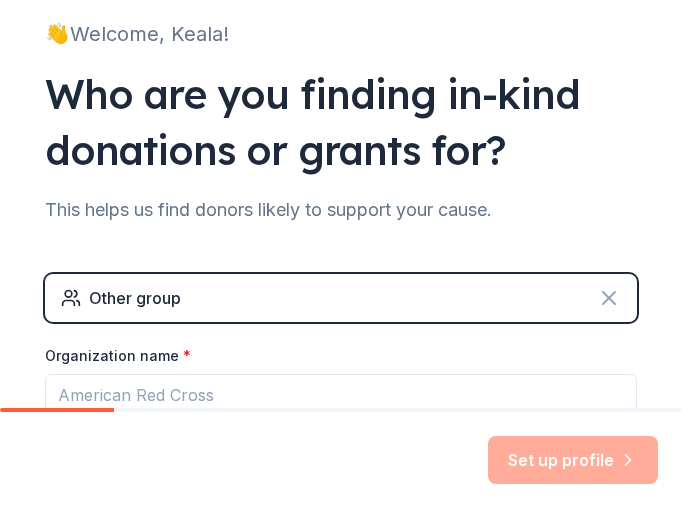 click 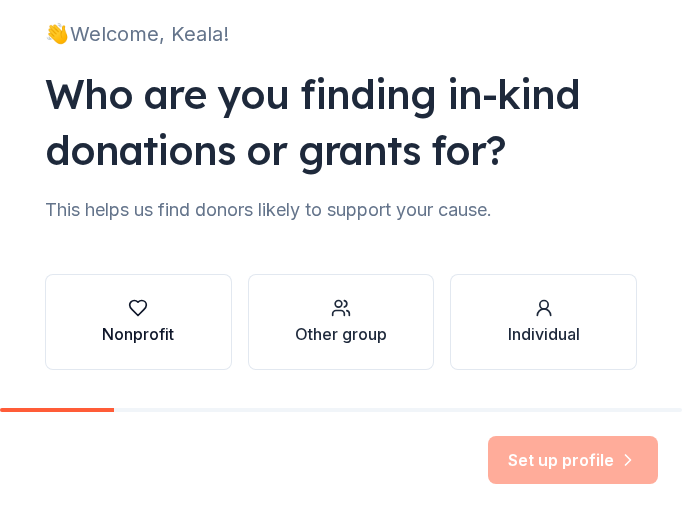click 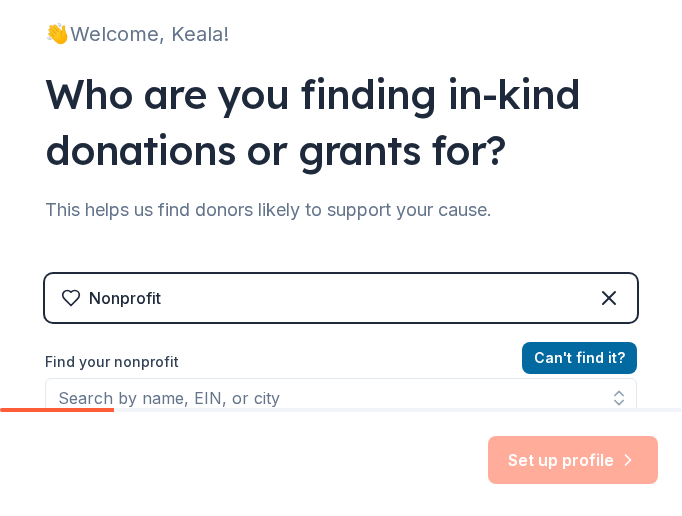 scroll, scrollTop: 317, scrollLeft: 0, axis: vertical 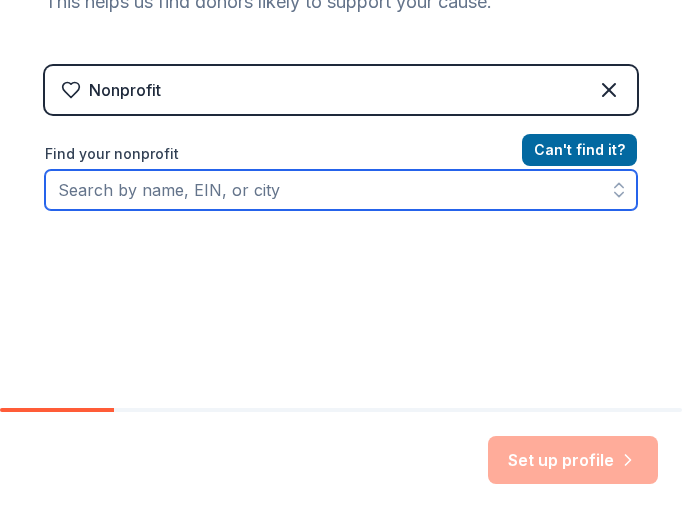 click on "Find your nonprofit" at bounding box center [341, 190] 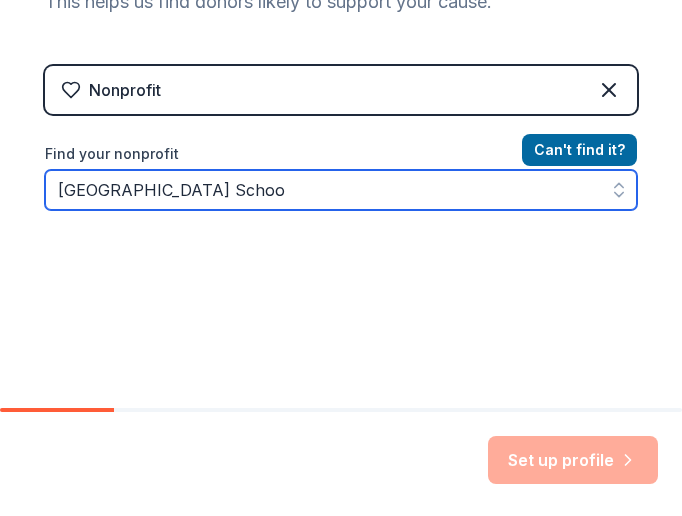 type on "[GEOGRAPHIC_DATA]" 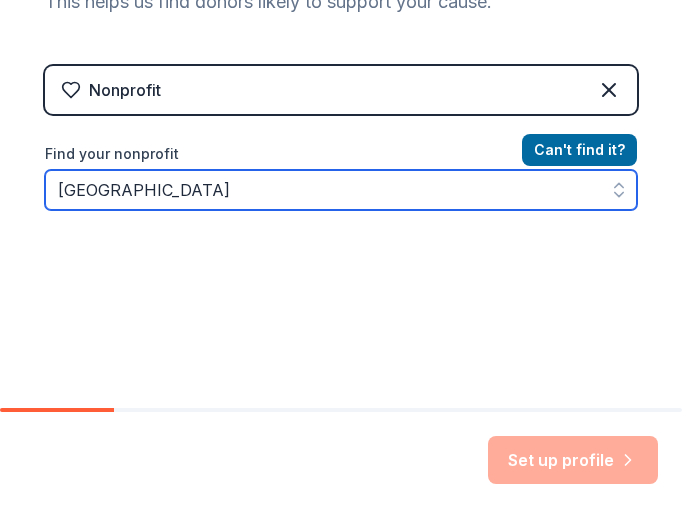 click on "[GEOGRAPHIC_DATA]" at bounding box center [341, 190] 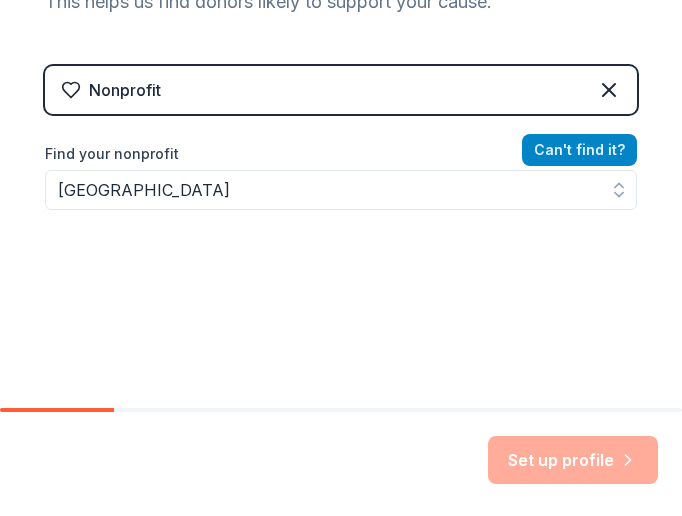 click on "Can ' t find it?" at bounding box center [579, 150] 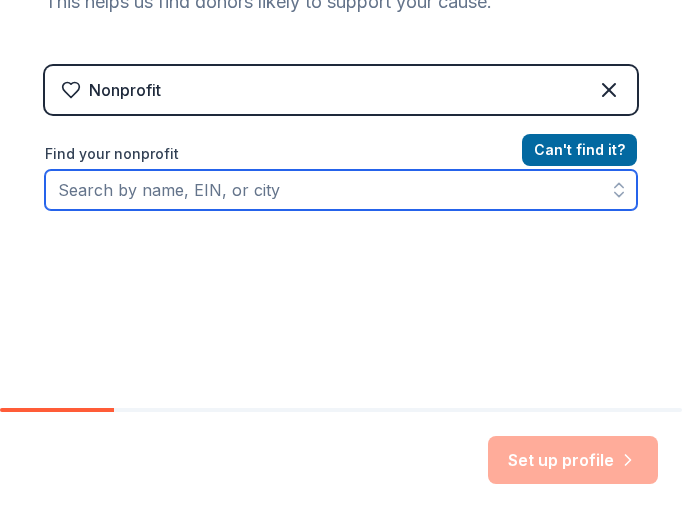 click on "Find your nonprofit" at bounding box center [341, 190] 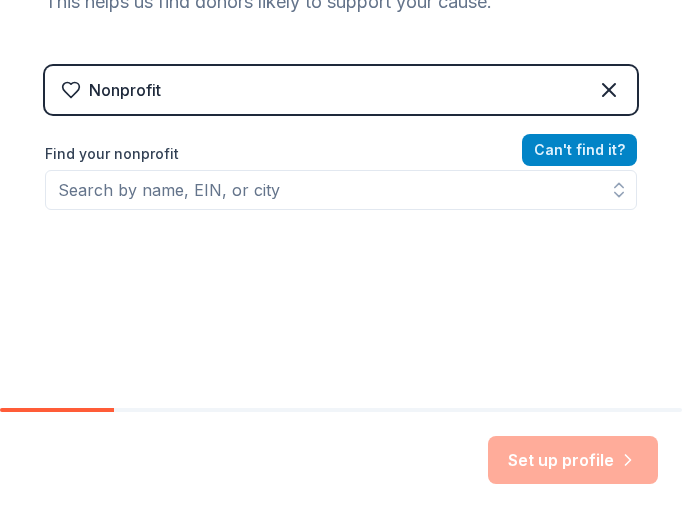 click on "Can ' t find it?" at bounding box center [579, 150] 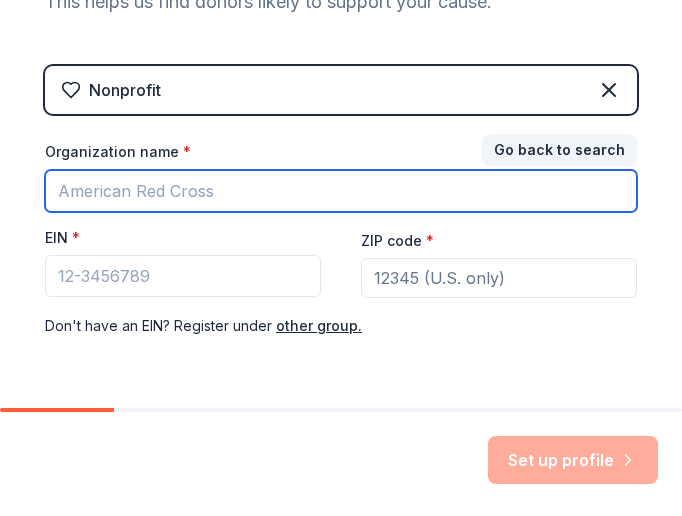 click on "Organization name *" at bounding box center (341, 191) 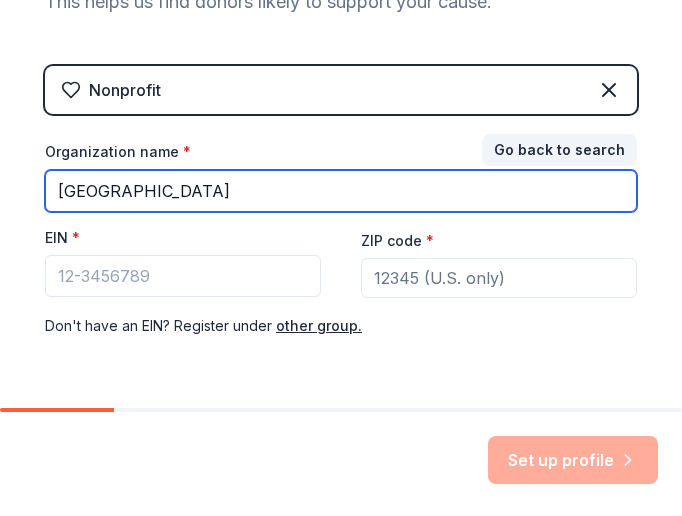 click on "[GEOGRAPHIC_DATA]" at bounding box center (341, 191) 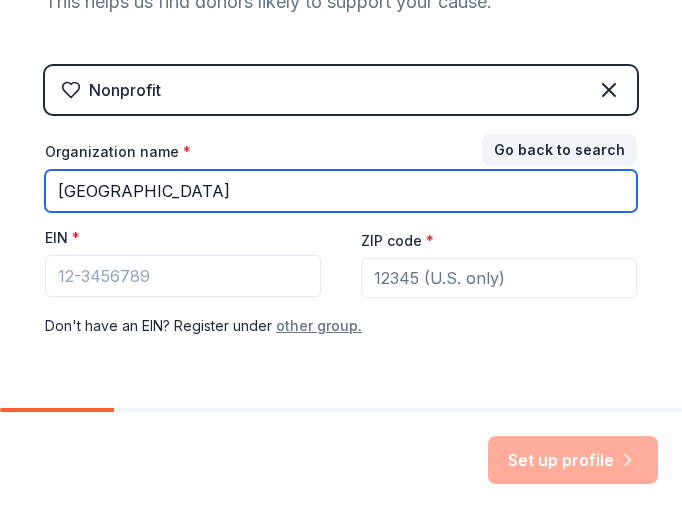 type on "[GEOGRAPHIC_DATA]" 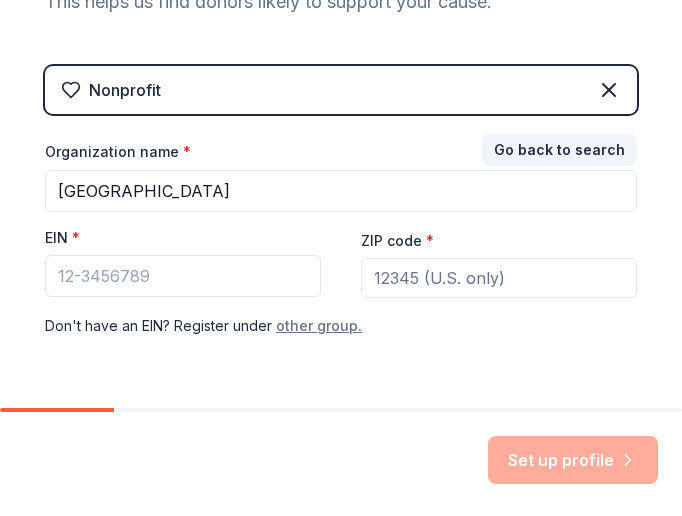 click on "other group." at bounding box center (319, 326) 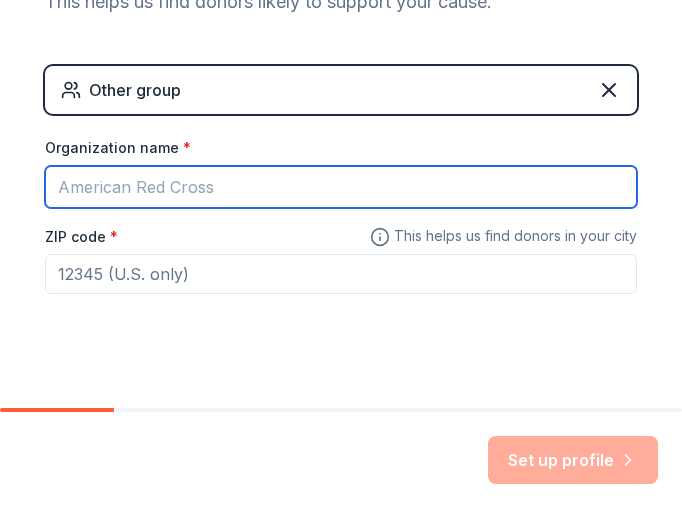 click on "Organization name *" at bounding box center [341, 187] 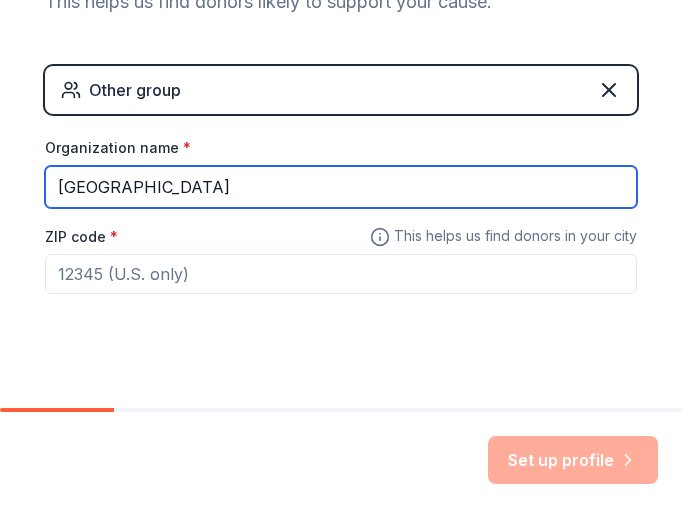 type on "[GEOGRAPHIC_DATA]" 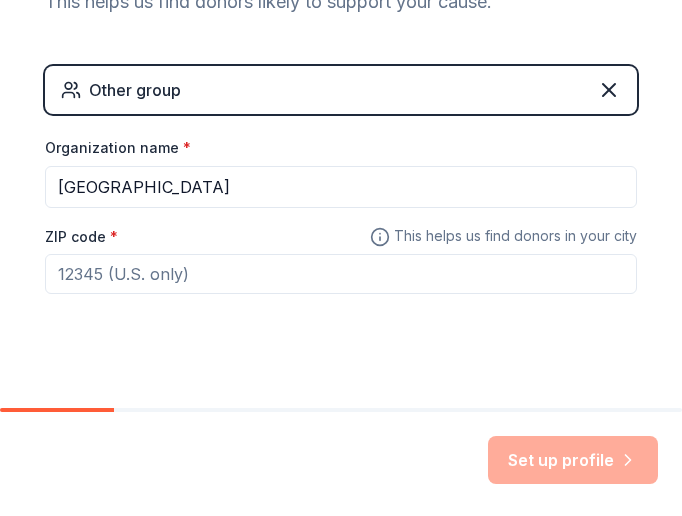 click on "ZIP code *" at bounding box center (341, 274) 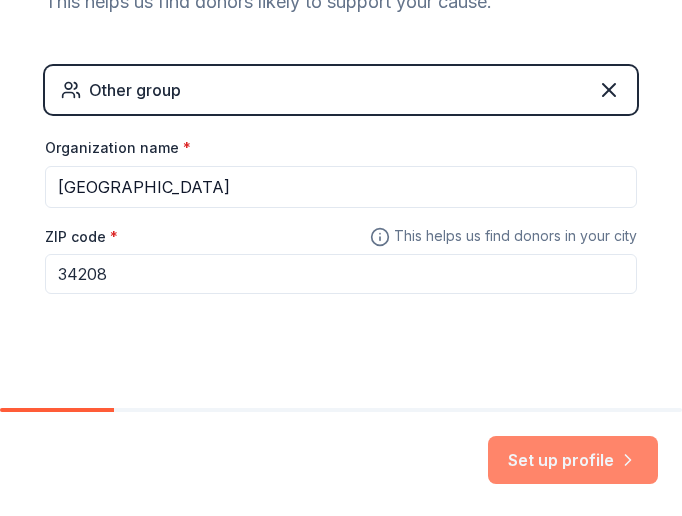 type on "34208" 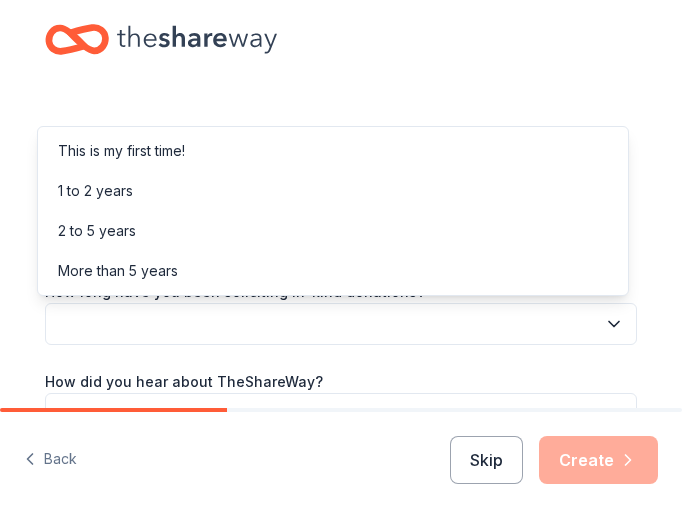 click at bounding box center (341, 324) 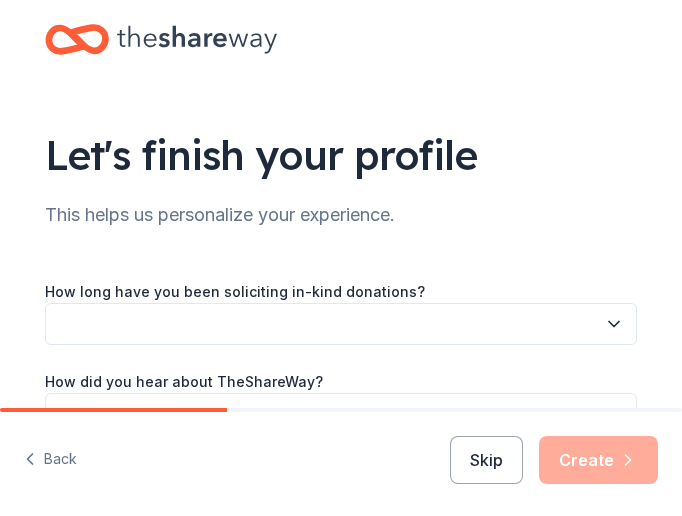 scroll, scrollTop: 81, scrollLeft: 0, axis: vertical 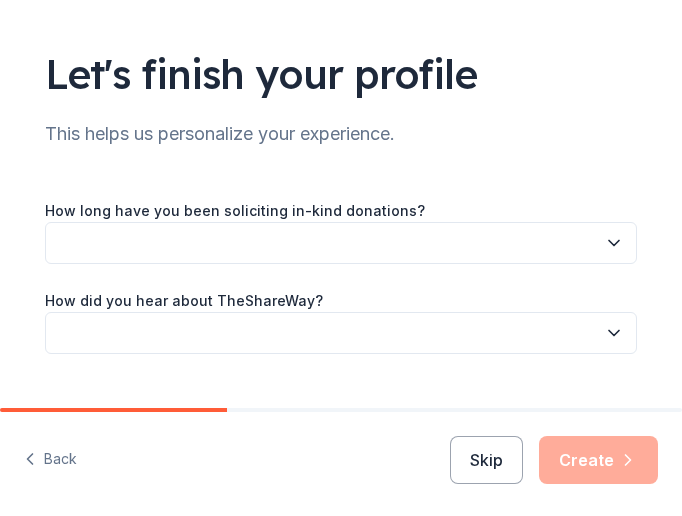 click at bounding box center [341, 243] 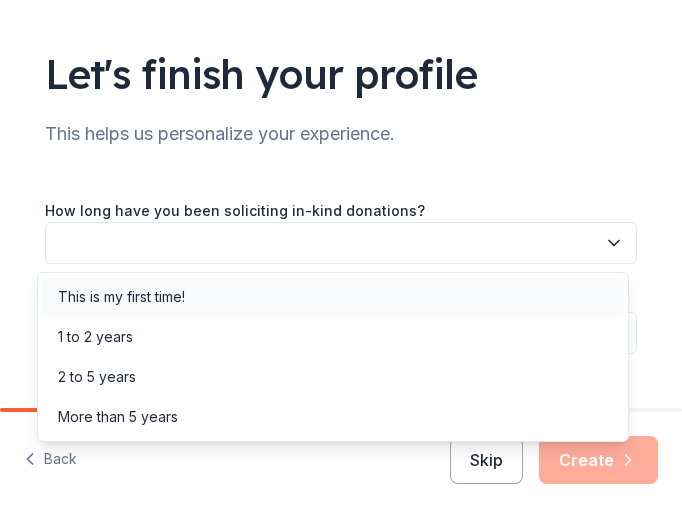 click on "This is my first time!" at bounding box center [333, 297] 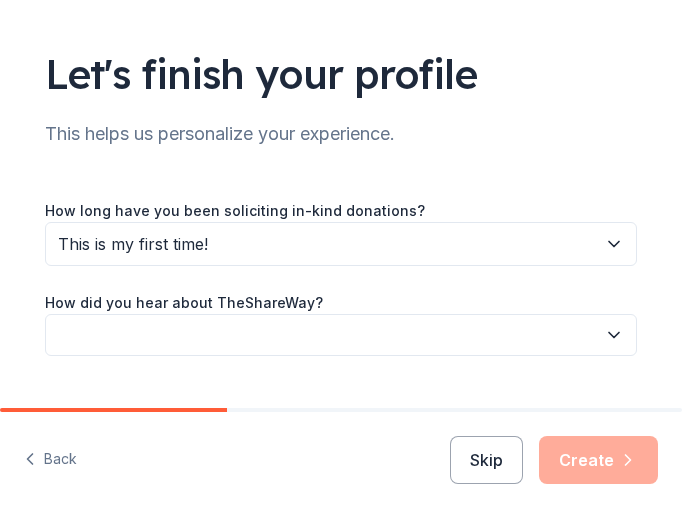scroll, scrollTop: 124, scrollLeft: 0, axis: vertical 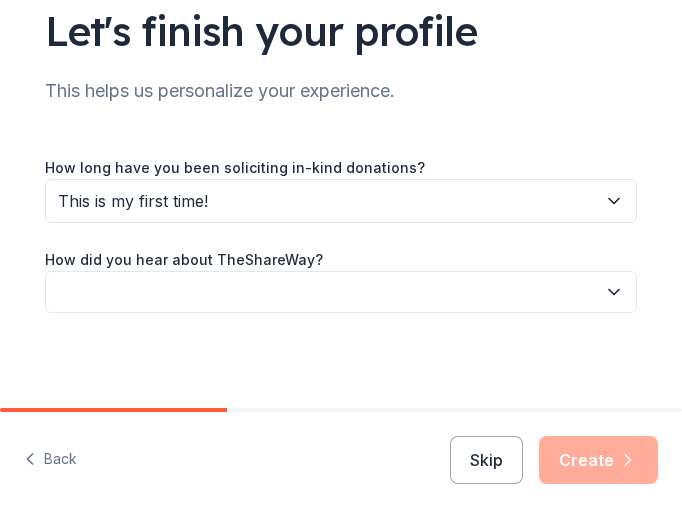click at bounding box center [341, 292] 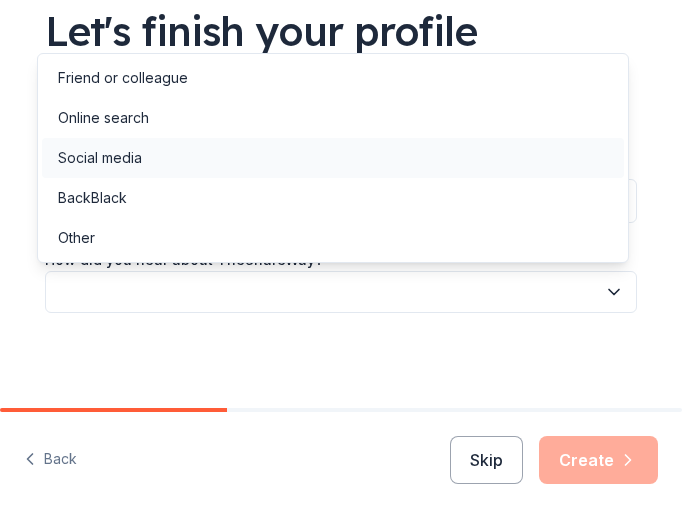 click on "Social media" at bounding box center (333, 158) 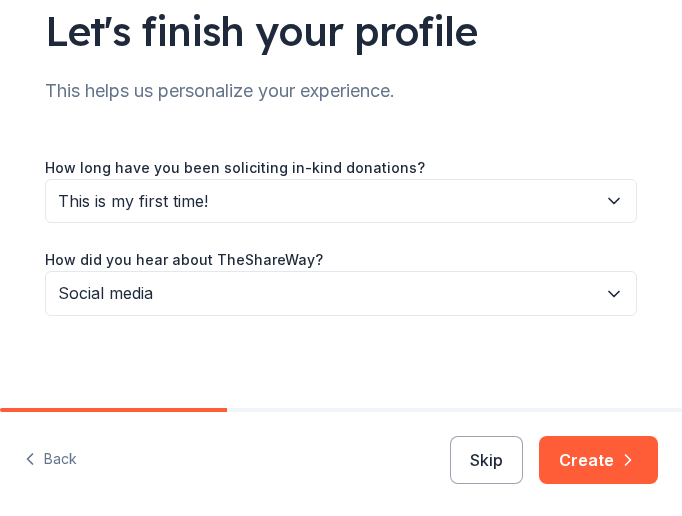 scroll, scrollTop: 126, scrollLeft: 0, axis: vertical 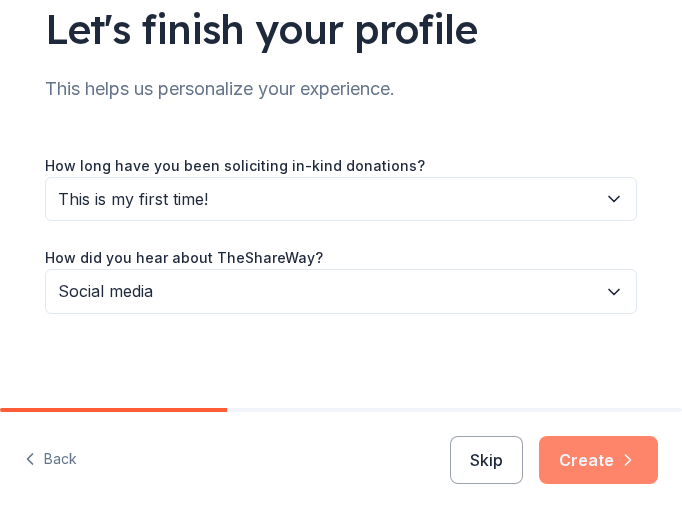 click on "Create" at bounding box center [598, 460] 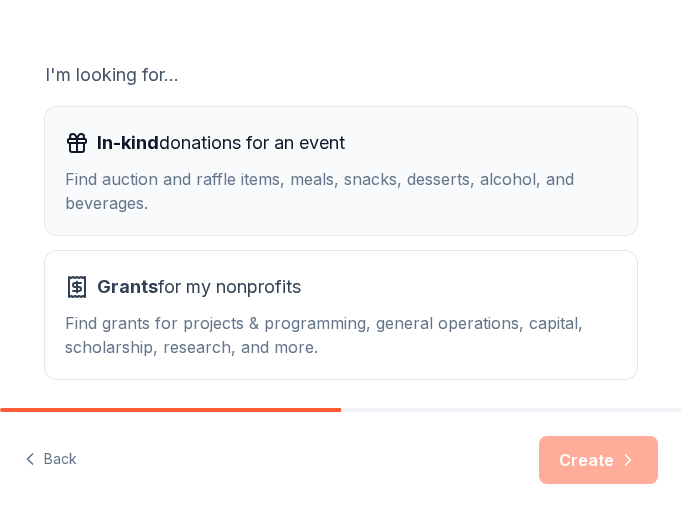 scroll, scrollTop: 299, scrollLeft: 0, axis: vertical 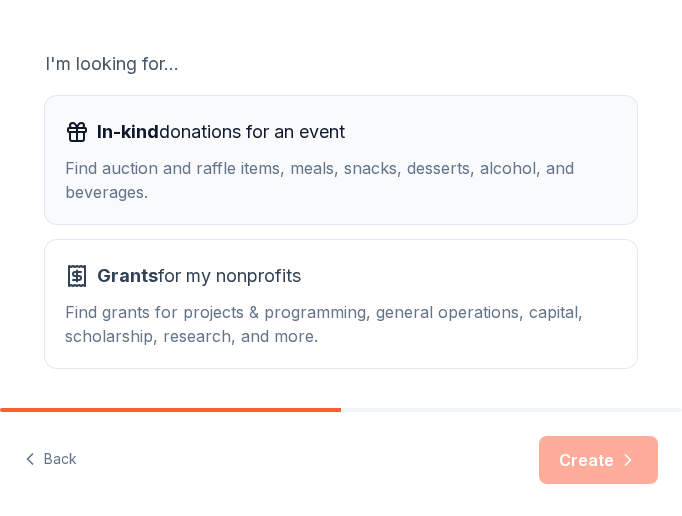 click on "In-kind  donations for an event" at bounding box center (221, 132) 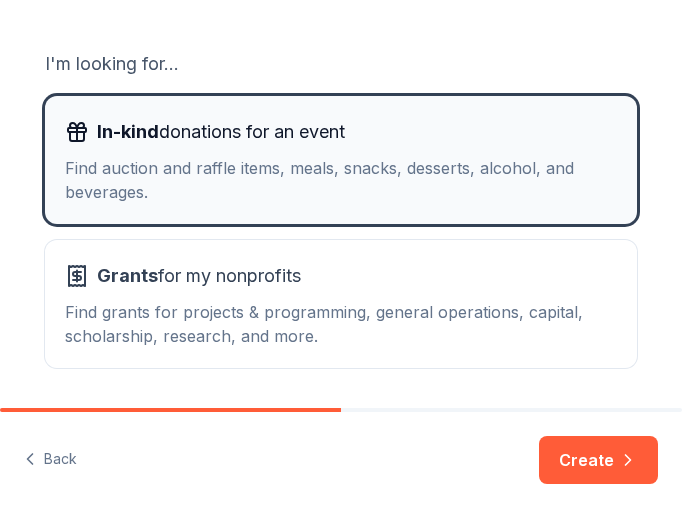 scroll, scrollTop: 367, scrollLeft: 0, axis: vertical 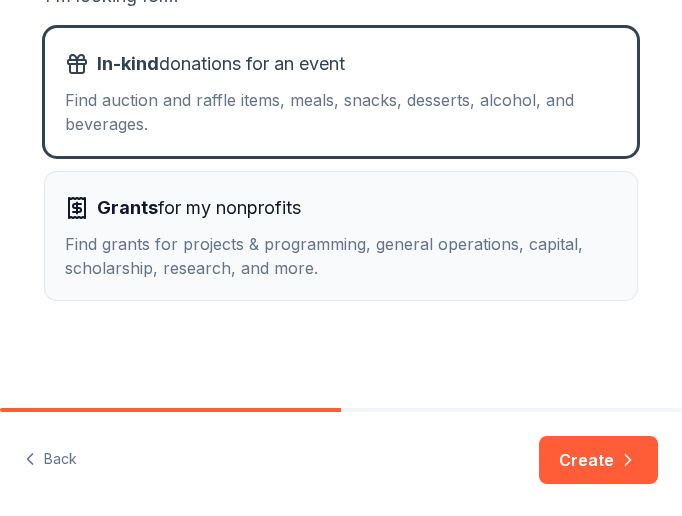 click on "Grants  for my nonprofits Find grants for projects & programming, general operations, capital, scholarship, research, and more." at bounding box center [341, 236] 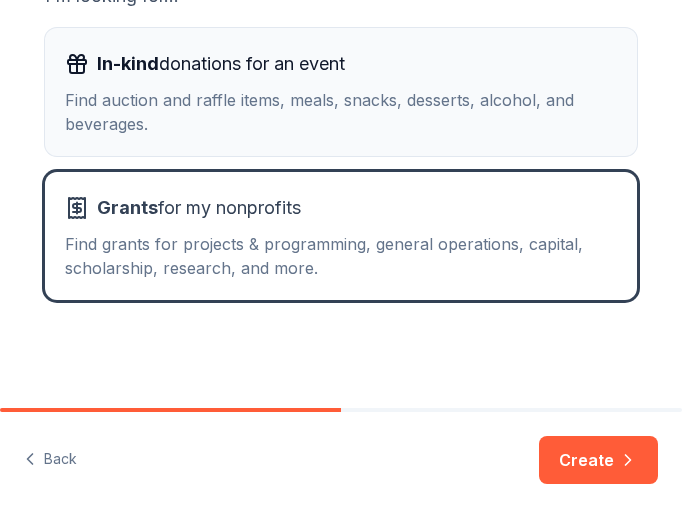 click on "In-kind  donations for an event" at bounding box center [221, 64] 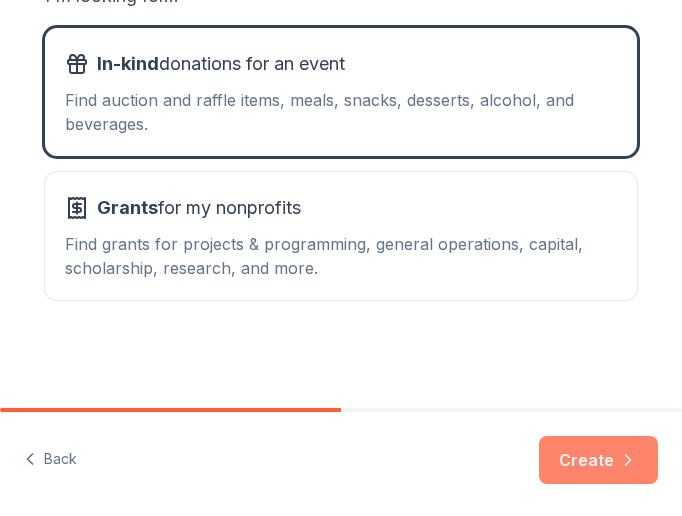 click on "Create" at bounding box center (598, 460) 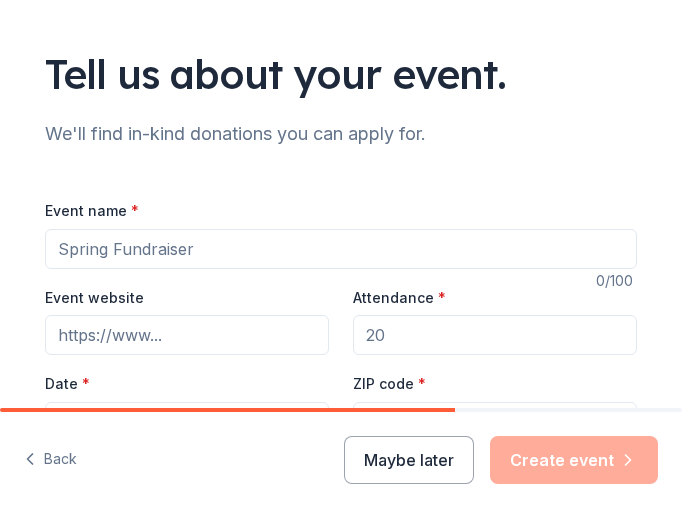 scroll, scrollTop: 82, scrollLeft: 0, axis: vertical 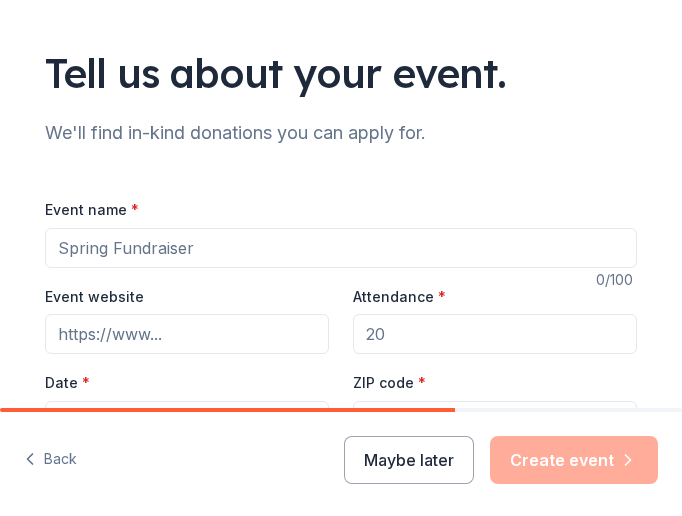 click on "Event name *" at bounding box center (341, 248) 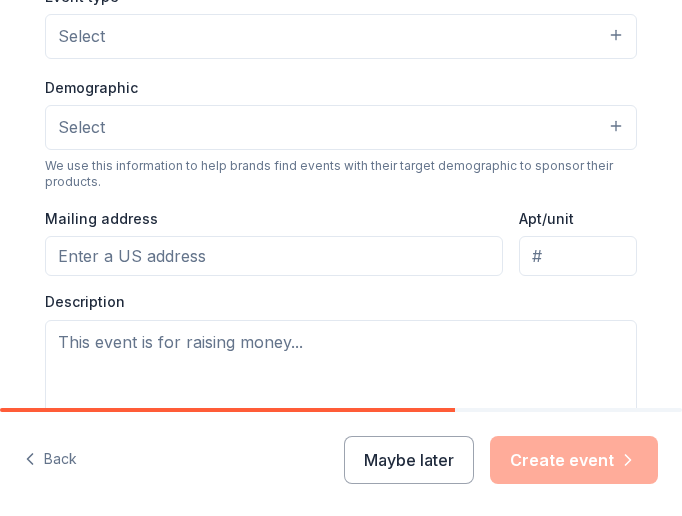 scroll, scrollTop: 898, scrollLeft: 0, axis: vertical 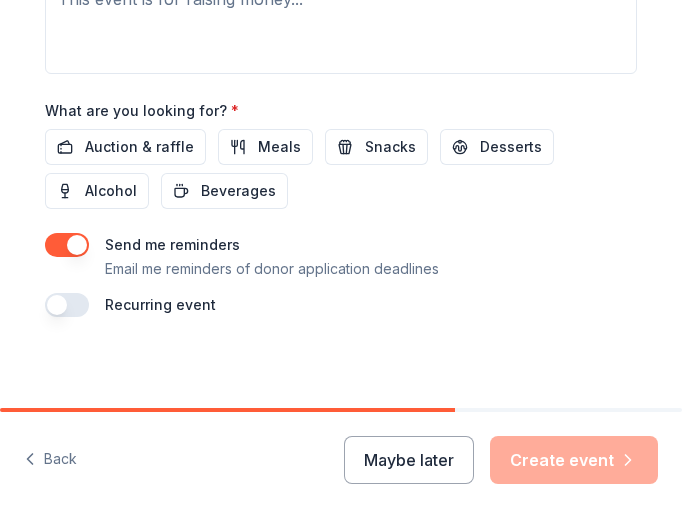 type on "Sunshine Committee Activities and Luncheons" 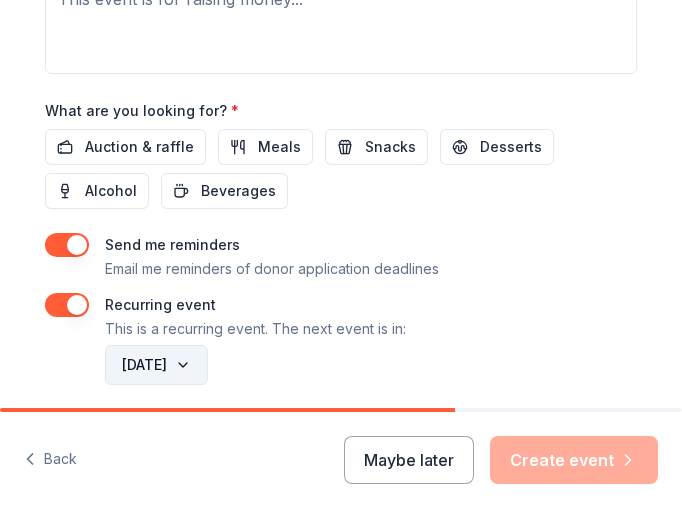 click on "[DATE]" at bounding box center [156, 365] 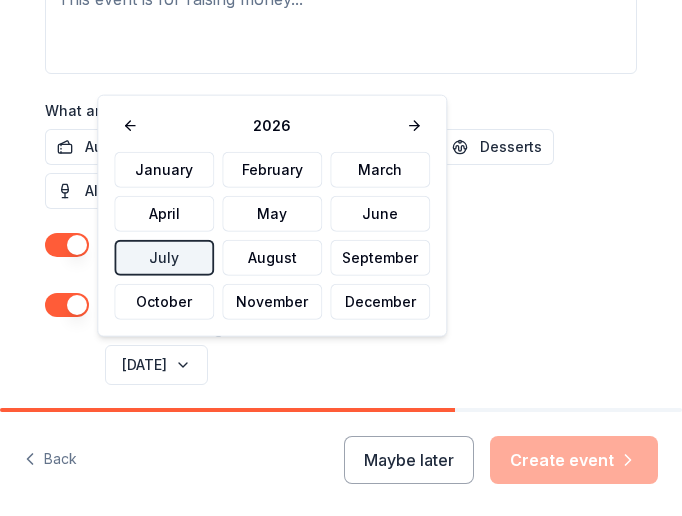 click on "Send me reminders Email me reminders of donor application deadlines" at bounding box center (341, 257) 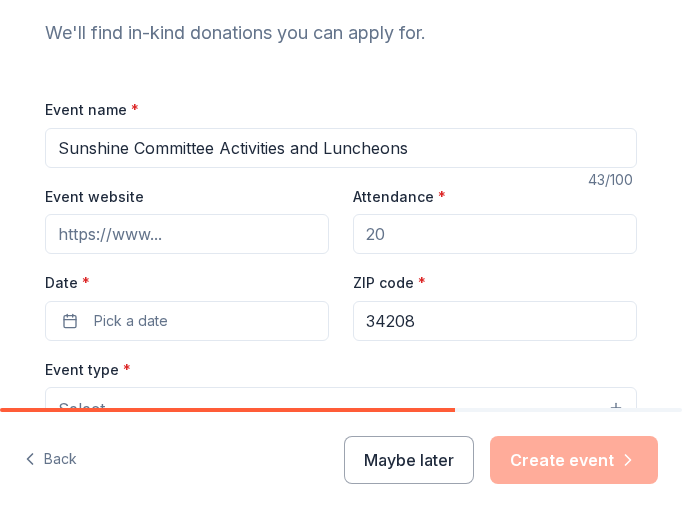 scroll, scrollTop: 182, scrollLeft: 0, axis: vertical 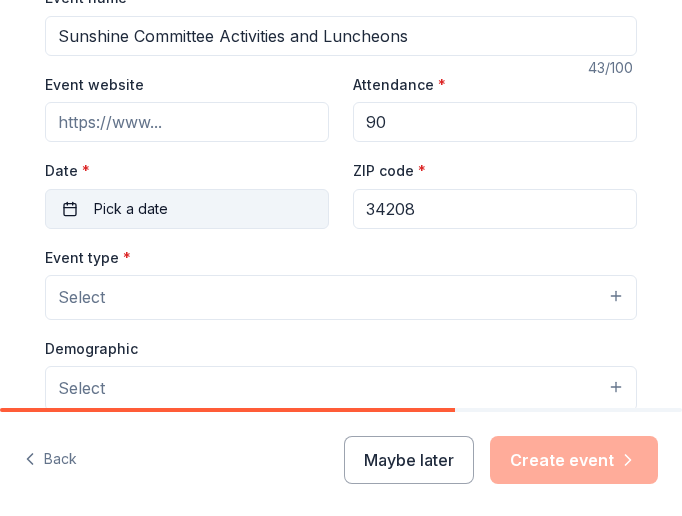 type on "90" 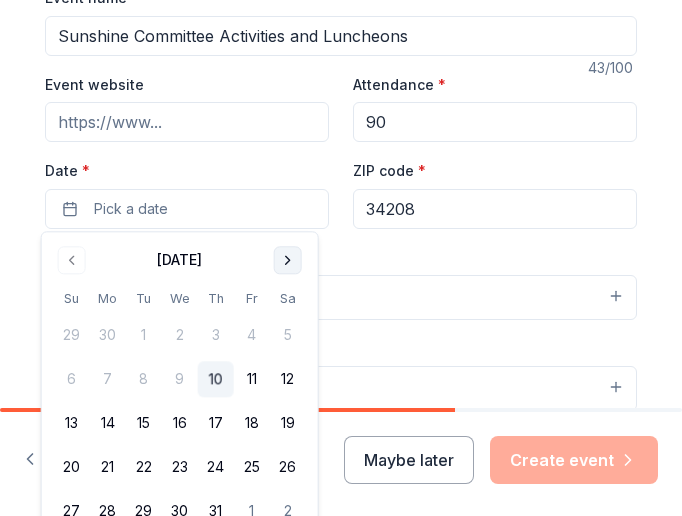 click at bounding box center (288, 260) 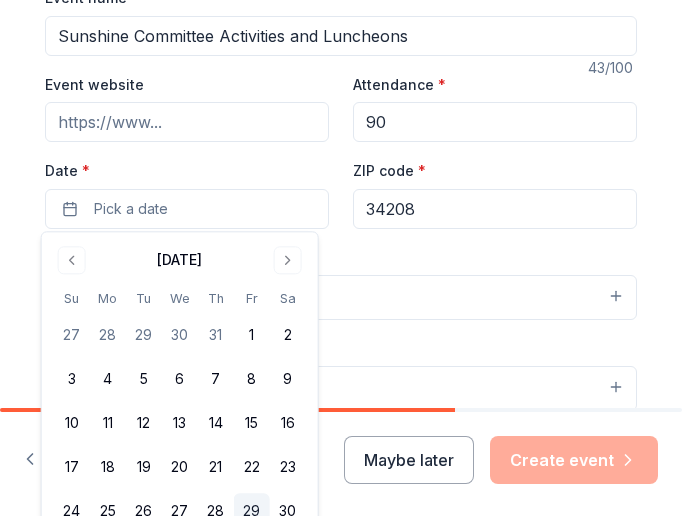 click on "29" at bounding box center [252, 512] 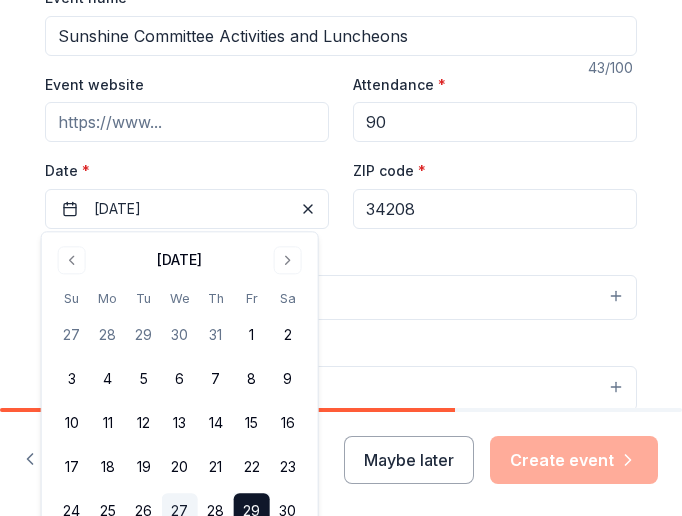 click on "27" at bounding box center (180, 512) 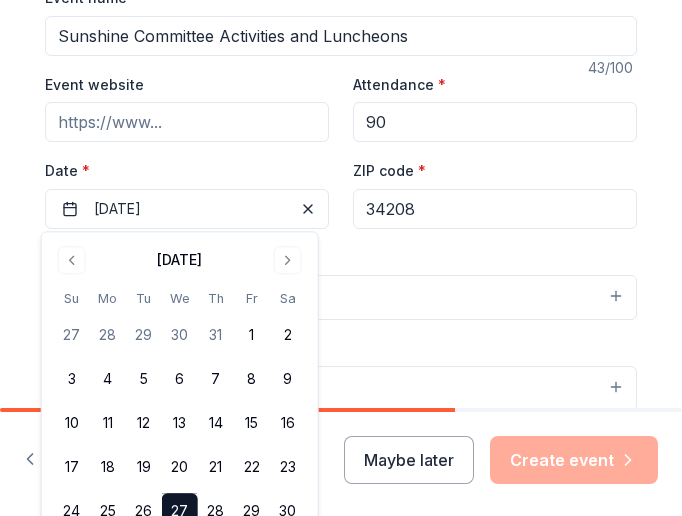 click on "Event name * Sunshine Committee Activities and Luncheons 43 /100 Event website Attendance * 90 Date * [DATE] ZIP code * 34208 Event type * Select Demographic Select We use this information to help brands find events with their target demographic to sponsor their products. Mailing address Apt/unit Description What are you looking for? * Auction & raffle Meals Snacks Desserts Alcohol Beverages Send me reminders Email me reminders of donor application deadlines Recurring event This is a recurring event. The next event is in: [DATE]" at bounding box center [341, 489] 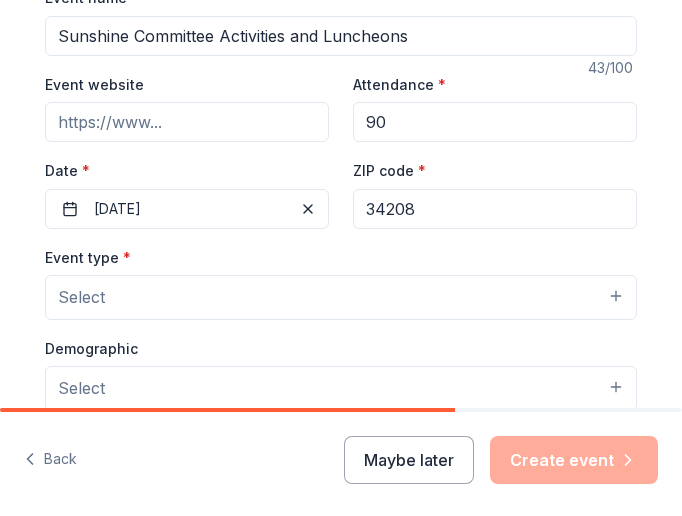 click on "Select" at bounding box center [341, 297] 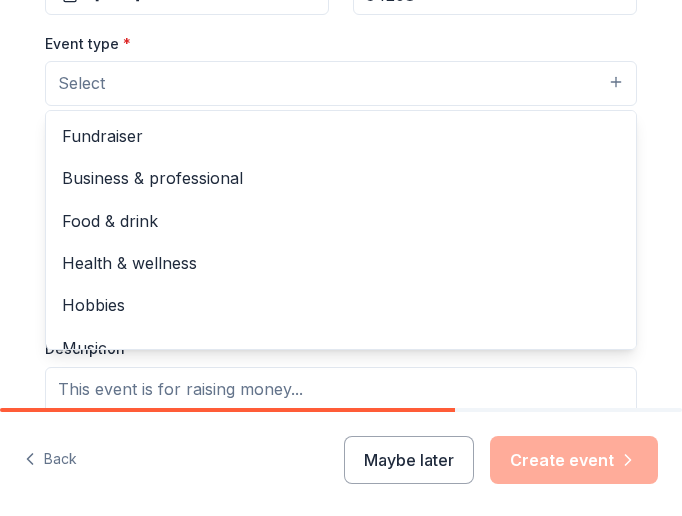 scroll, scrollTop: 574, scrollLeft: 0, axis: vertical 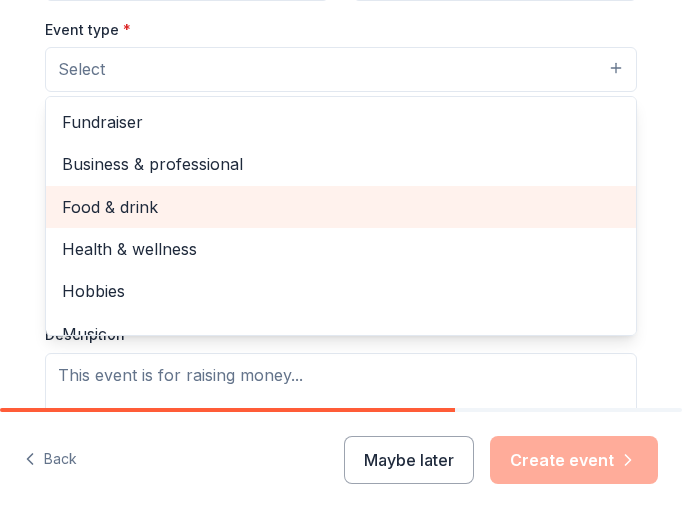 click on "Food & drink" at bounding box center (341, 207) 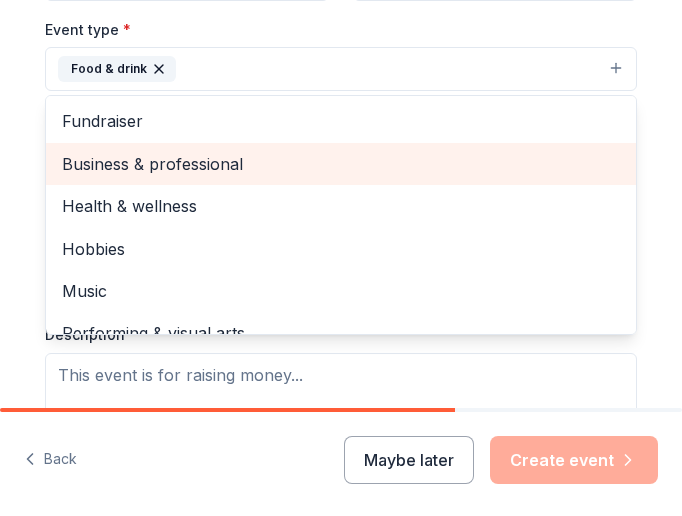 click on "Business & professional" at bounding box center [341, 164] 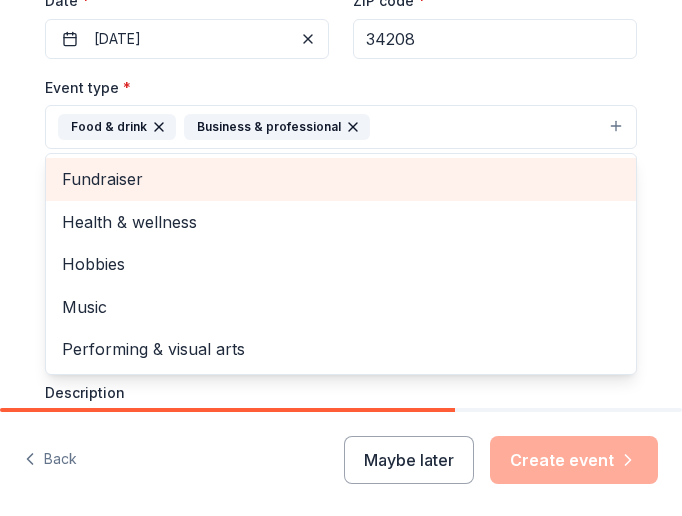 scroll, scrollTop: 482, scrollLeft: 0, axis: vertical 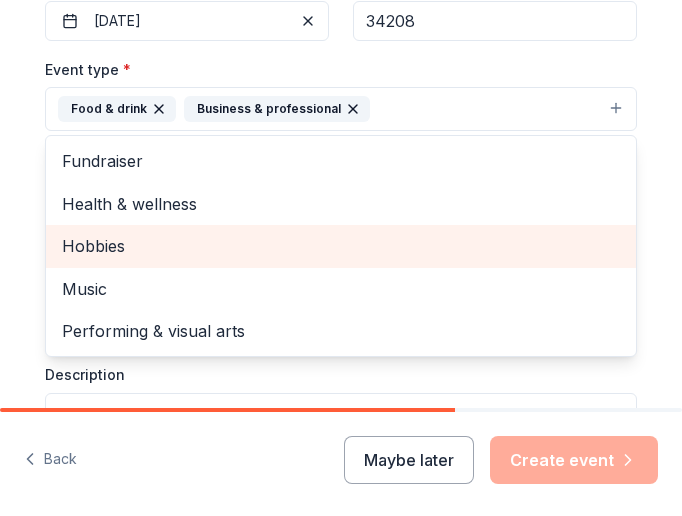 click on "Hobbies" at bounding box center [341, 246] 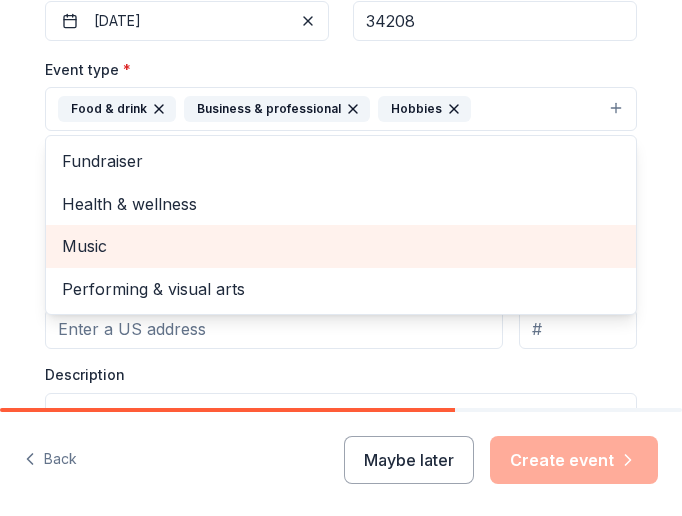 scroll, scrollTop: 524, scrollLeft: 0, axis: vertical 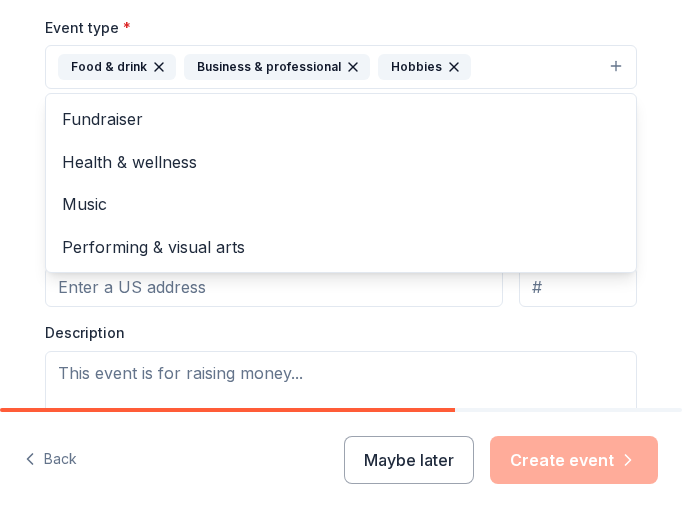 click on "Event type * Food & drink Business & professional Hobbies Fundraiser Health & wellness Music Performing & visual arts Demographic Select We use this information to help brands find events with their target demographic to sponsor their products. Mailing address Apt/unit Description" at bounding box center (341, 231) 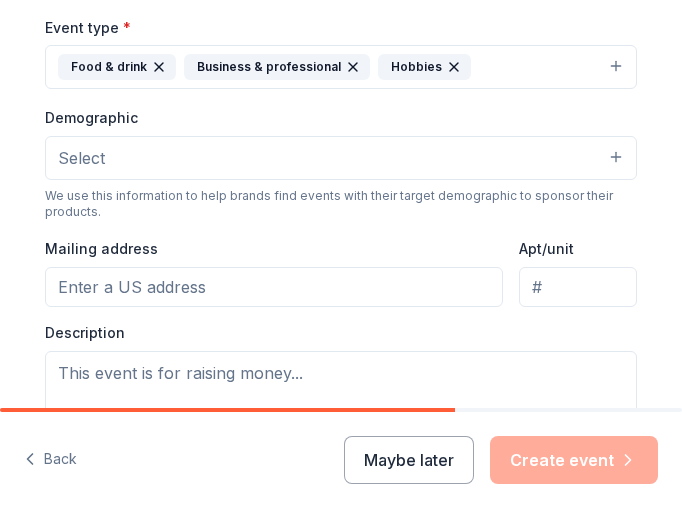 click on "Select" at bounding box center (341, 158) 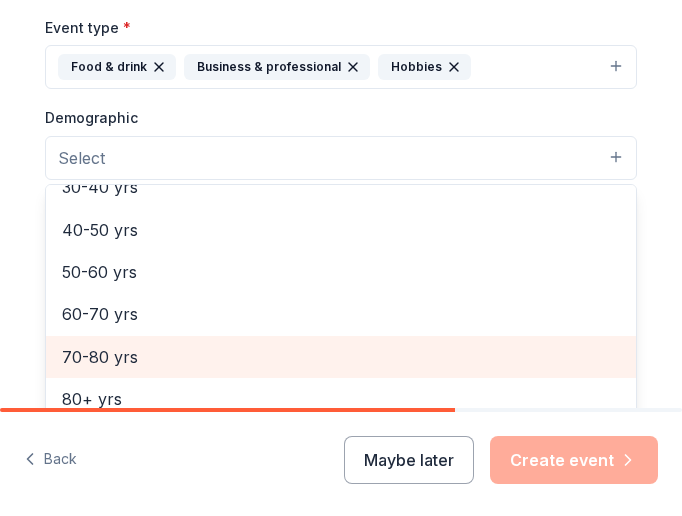 scroll, scrollTop: 0, scrollLeft: 0, axis: both 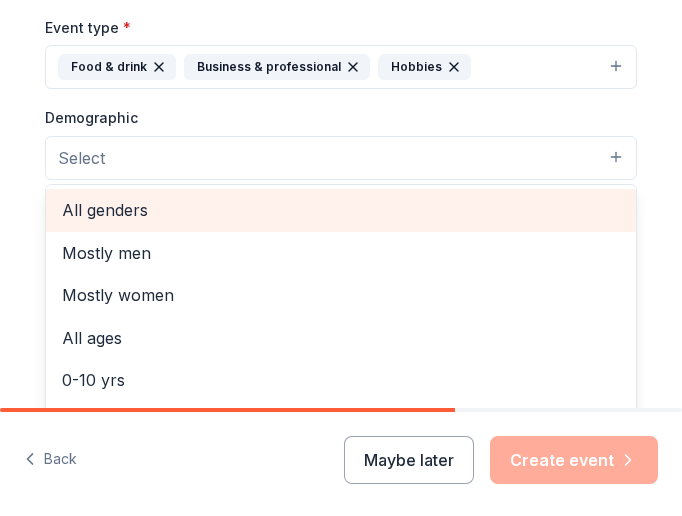 click on "All genders" at bounding box center [341, 210] 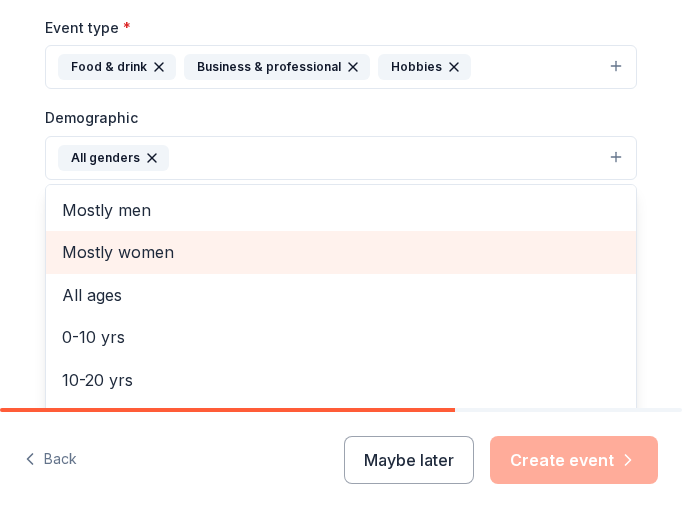click on "Mostly women" at bounding box center (341, 252) 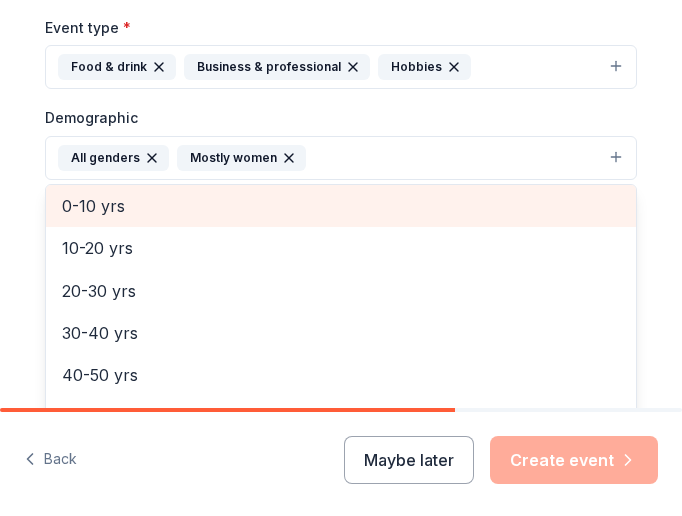 scroll, scrollTop: 92, scrollLeft: 0, axis: vertical 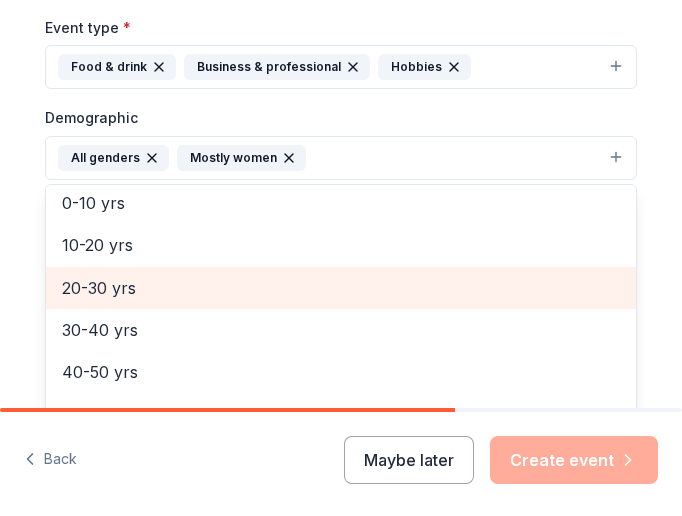 click on "20-30 yrs" at bounding box center [341, 288] 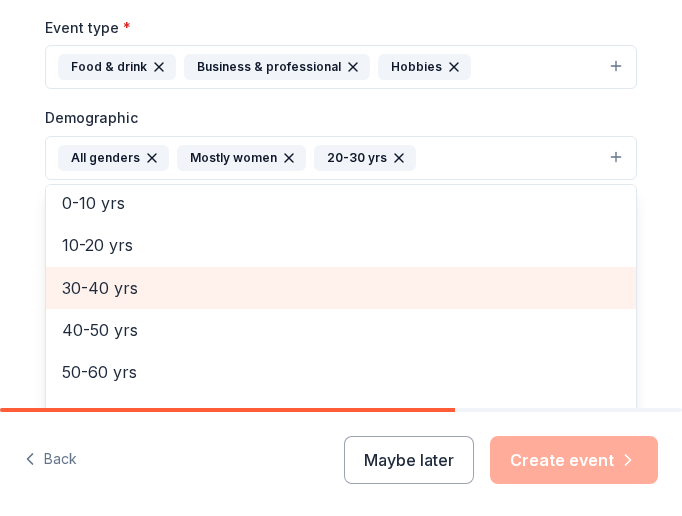 click on "30-40 yrs" at bounding box center (341, 288) 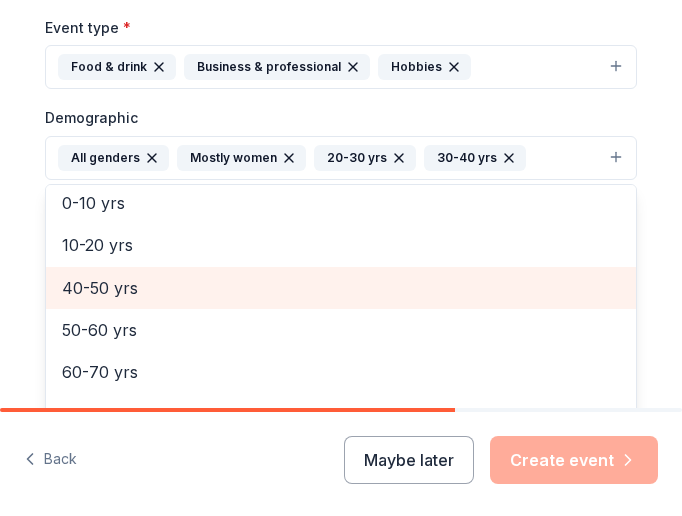 click on "40-50 yrs" at bounding box center [341, 288] 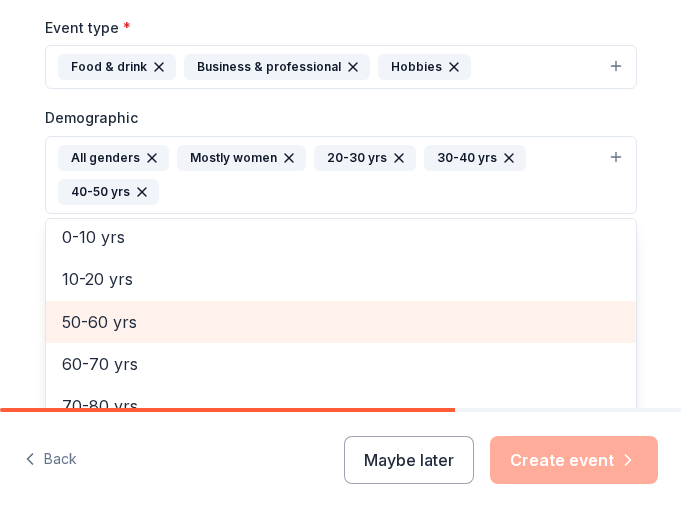 click on "50-60 yrs" at bounding box center (341, 322) 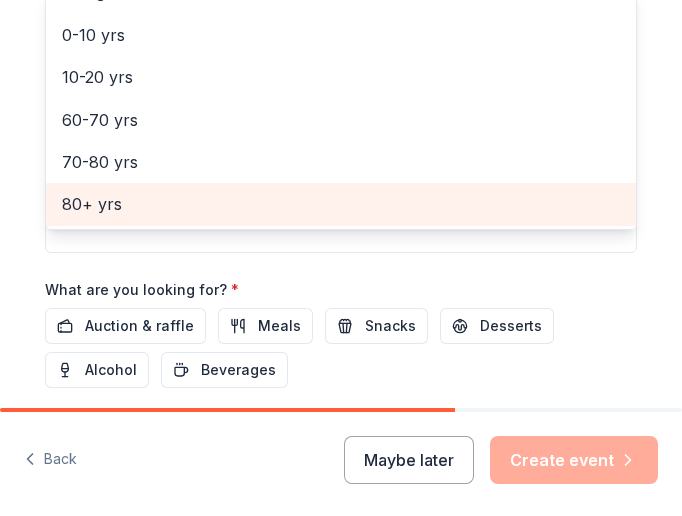 scroll, scrollTop: 754, scrollLeft: 0, axis: vertical 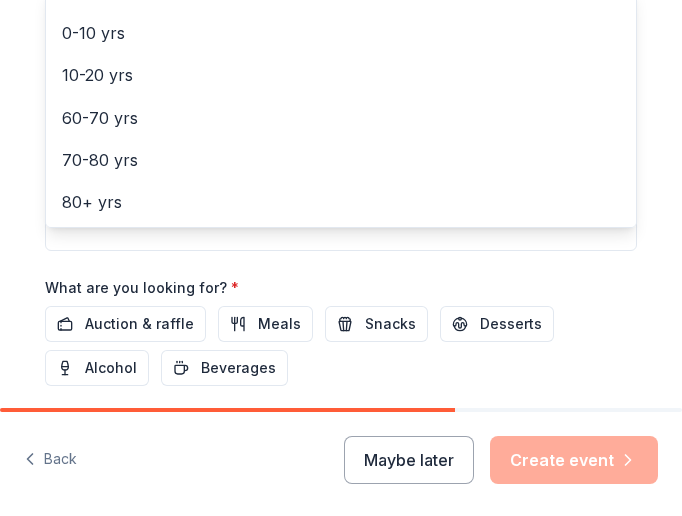 click on "Event name * Sunshine Committee Activities and Luncheons 43 /100 Event website Attendance * 90 Date * [DATE] ZIP code * 34208 Event type * Food & drink Business & professional Hobbies Demographic All genders Mostly women 20-30 yrs 30-40 yrs 40-50 yrs 50-60 yrs Mostly men All ages [DEMOGRAPHIC_DATA] yrs 10-20 yrs 60-70 yrs 70-80 yrs 80+ yrs We use this information to help brands find events with their target demographic to sponsor their products. Mailing address Apt/unit Description What are you looking for? * Auction & raffle Meals Snacks Desserts Alcohol Beverages Send me reminders Email me reminders of donor application deadlines Recurring event This is a recurring event. The next event is in: [DATE]" at bounding box center [341, 45] 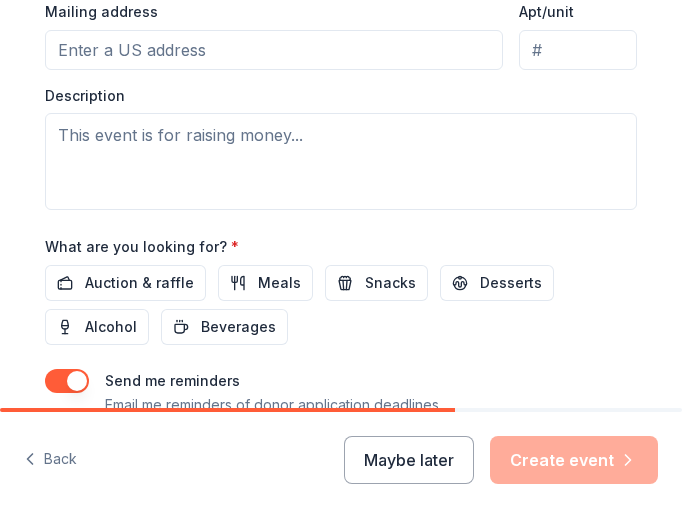scroll, scrollTop: 873, scrollLeft: 0, axis: vertical 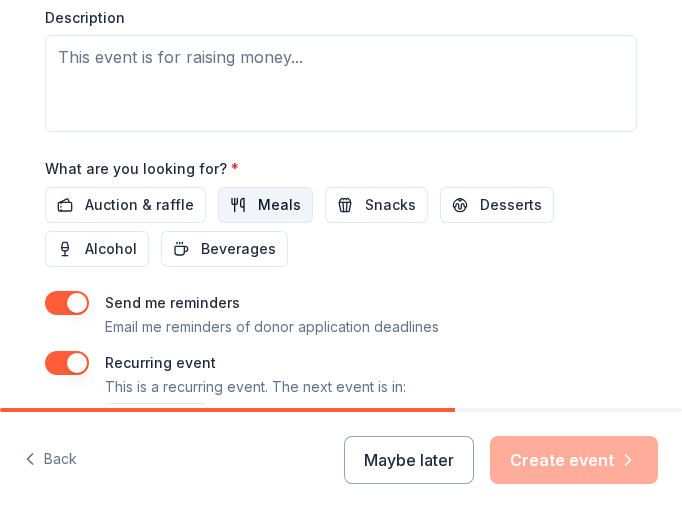 click on "Meals" at bounding box center [279, 205] 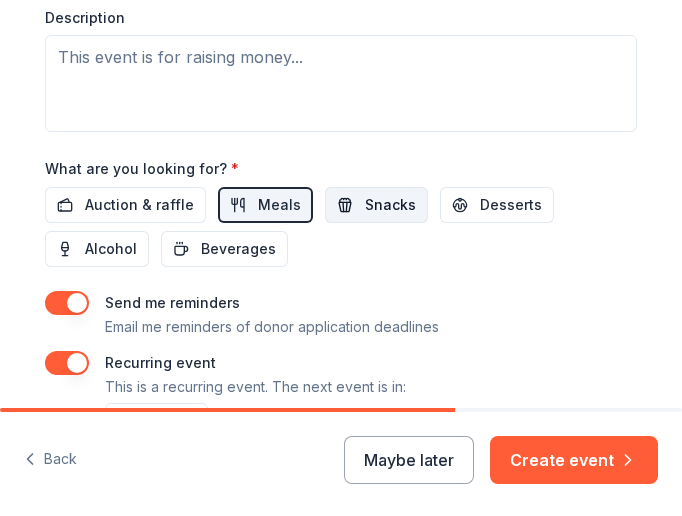 click on "Snacks" at bounding box center (390, 205) 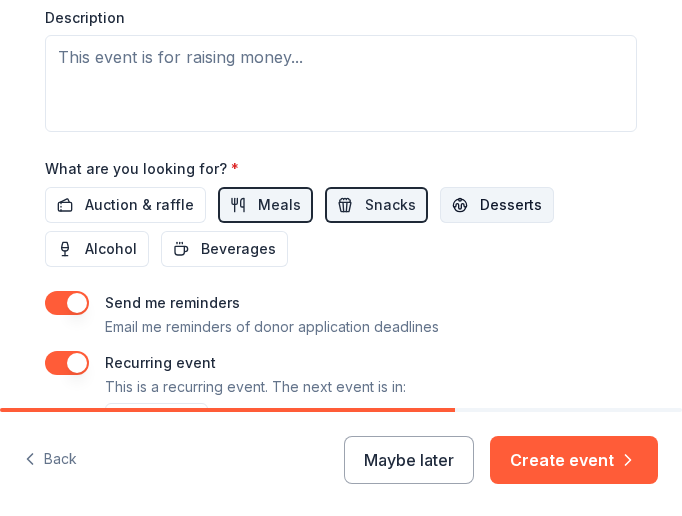 click on "Desserts" at bounding box center [511, 205] 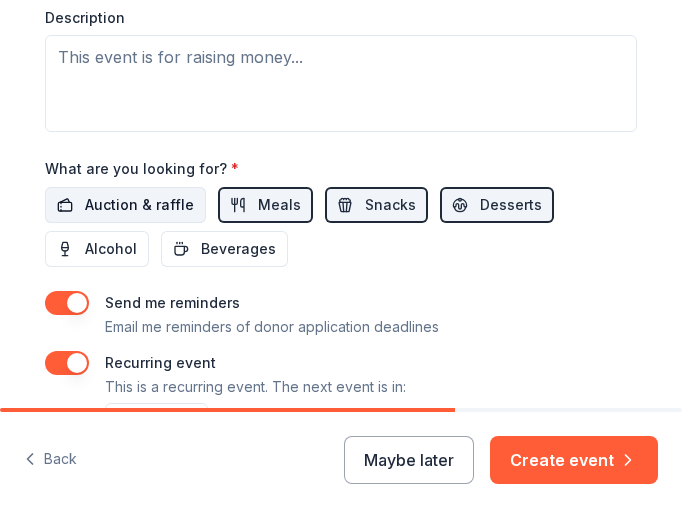 click on "Auction & raffle" at bounding box center [139, 205] 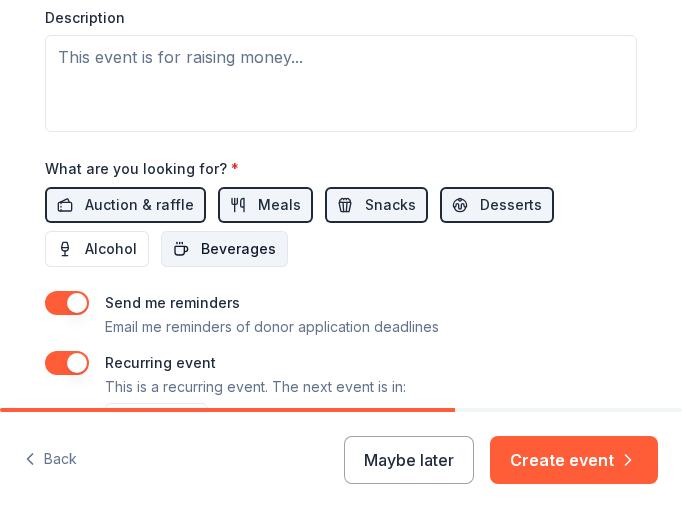 click on "Beverages" at bounding box center (224, 249) 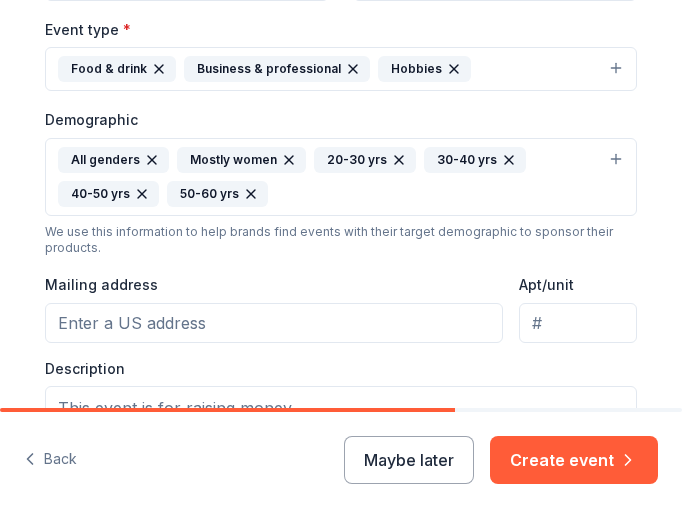 scroll, scrollTop: 523, scrollLeft: 0, axis: vertical 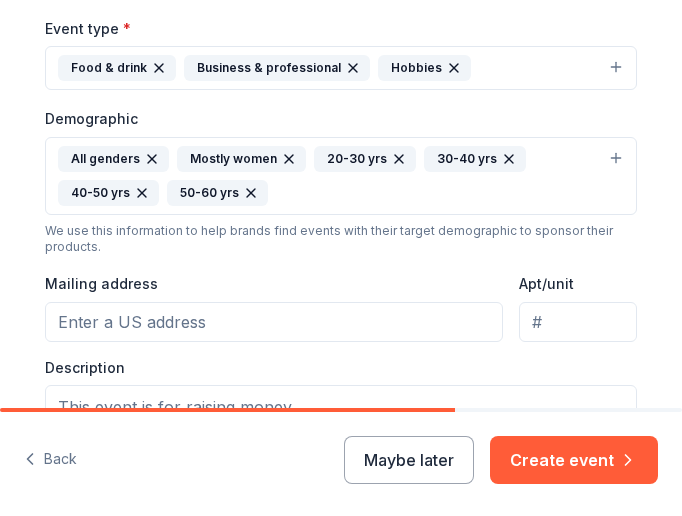 click on "Mailing address" at bounding box center (274, 322) 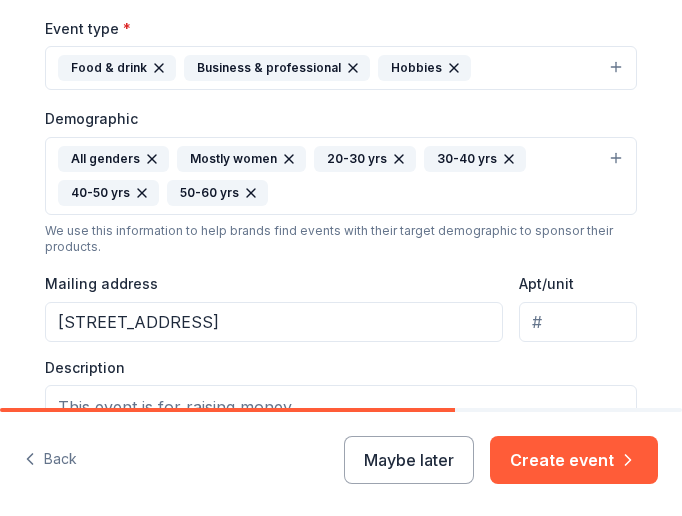 click on "[STREET_ADDRESS]" at bounding box center [274, 322] 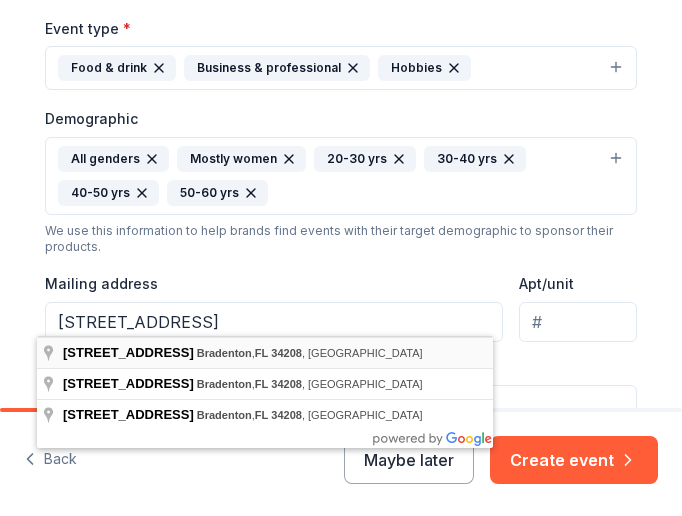 type on "[STREET_ADDRESS]" 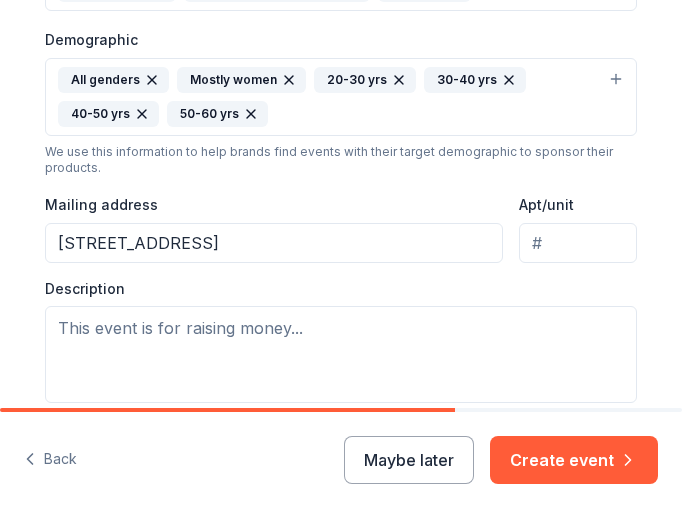 scroll, scrollTop: 603, scrollLeft: 0, axis: vertical 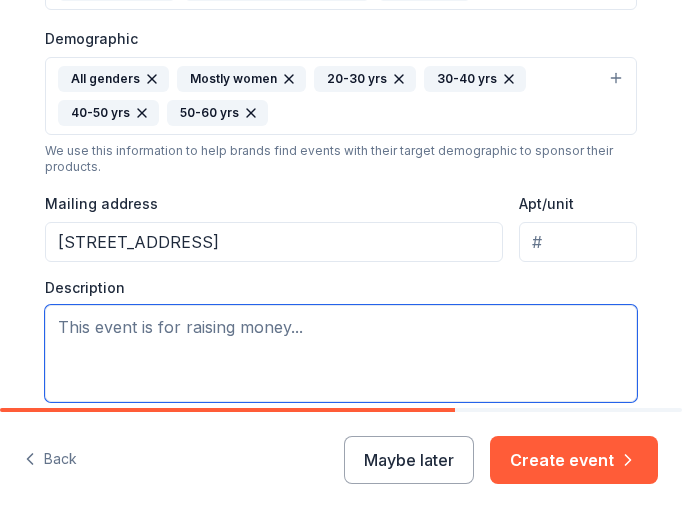 click at bounding box center (341, 353) 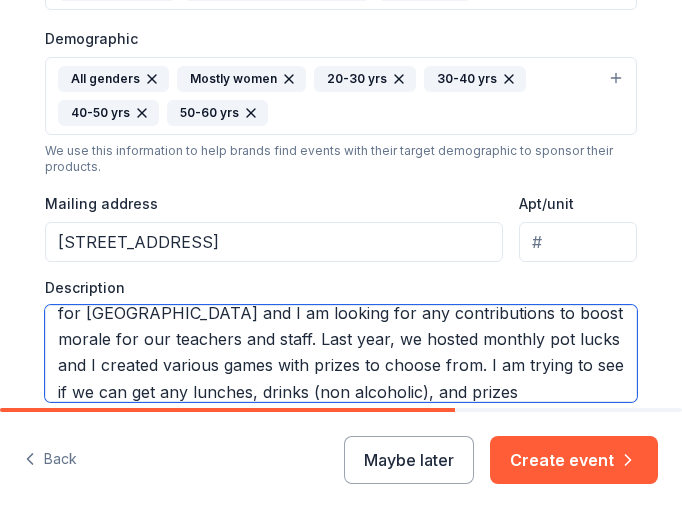 scroll, scrollTop: 68, scrollLeft: 0, axis: vertical 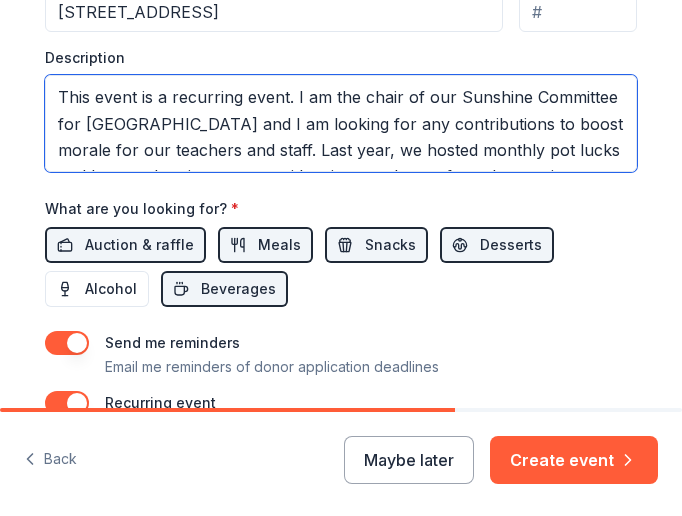 click on "This event is a recurring event. I am the chair of our Sunshine Committee for [GEOGRAPHIC_DATA] and I am looking for any contributions to boost morale for our teachers and staff. Last year, we hosted monthly pot lucks and I created various games with prizes to choose from. I am trying to see if we can get any lunches, drinks (non alcoholic), and prizes donated throughout the year so I can plan accordingly." at bounding box center [341, 123] 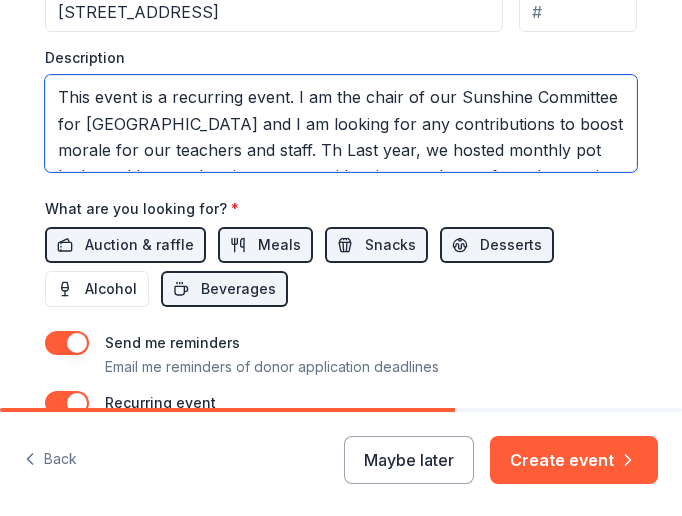 drag, startPoint x: 451, startPoint y: 145, endPoint x: 374, endPoint y: 143, distance: 77.02597 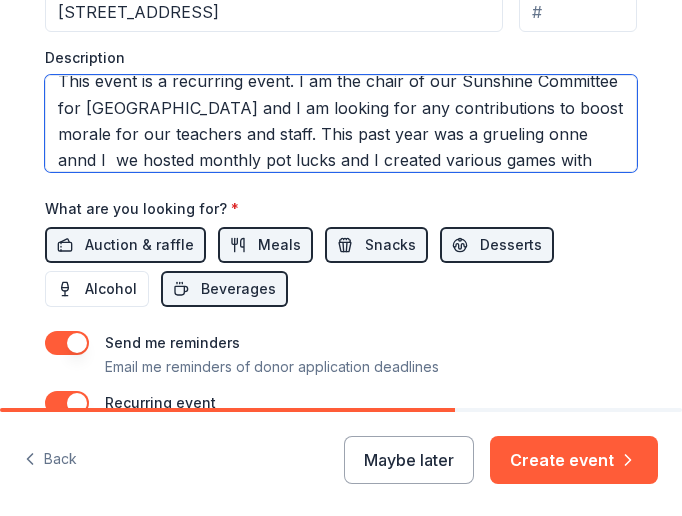 scroll, scrollTop: 20, scrollLeft: 0, axis: vertical 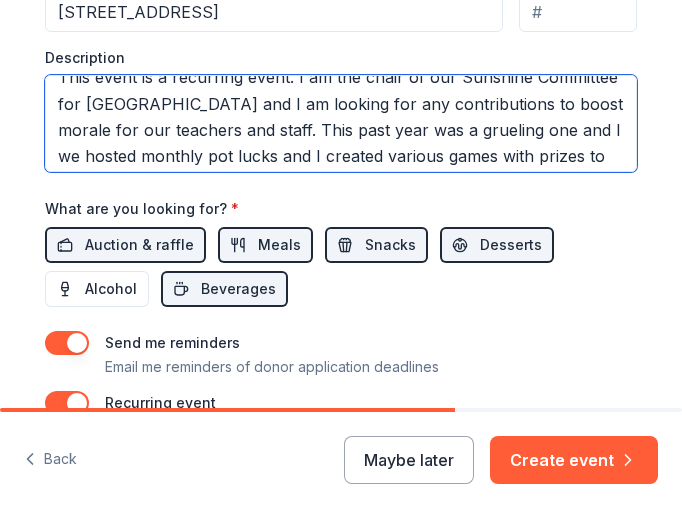 click on "This event is a recurring event. I am the chair of our Sunshine Committee for [GEOGRAPHIC_DATA] and I am looking for any contributions to boost morale for our teachers and staff. This past year was a grueling one and I  we hosted monthly pot lucks and I created various games with prizes to choose from. I am trying to see if we can get any lunches, drinks (non alcoholic), and prizes donated throughout the year so I can plan accordingly." at bounding box center [341, 123] 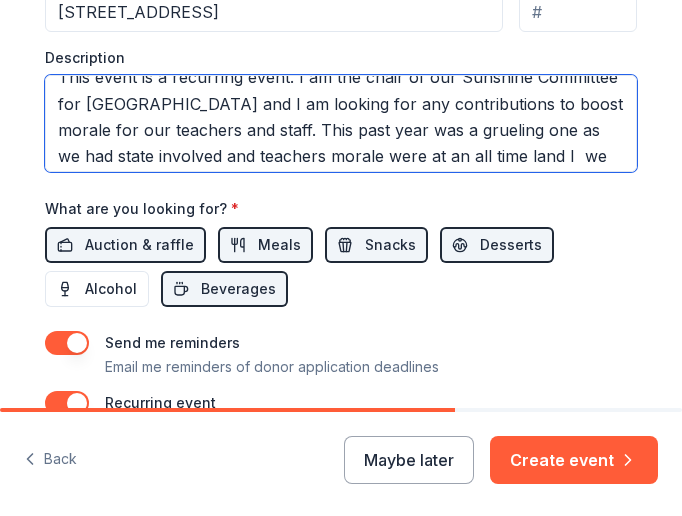 scroll, scrollTop: 41, scrollLeft: 0, axis: vertical 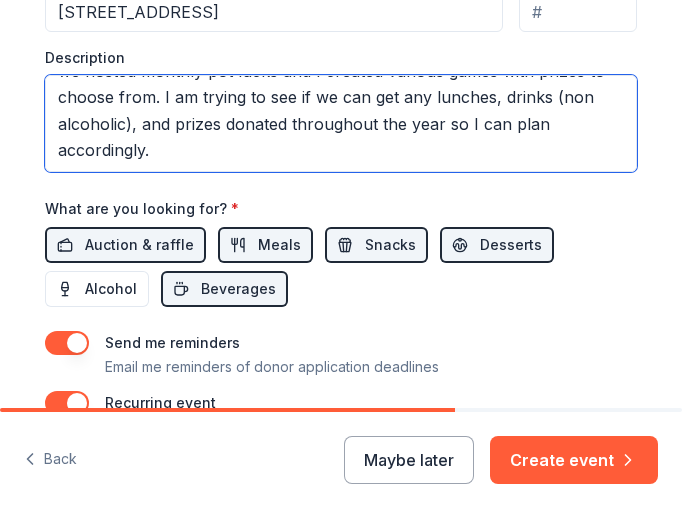 drag, startPoint x: 151, startPoint y: 158, endPoint x: 110, endPoint y: 121, distance: 55.226807 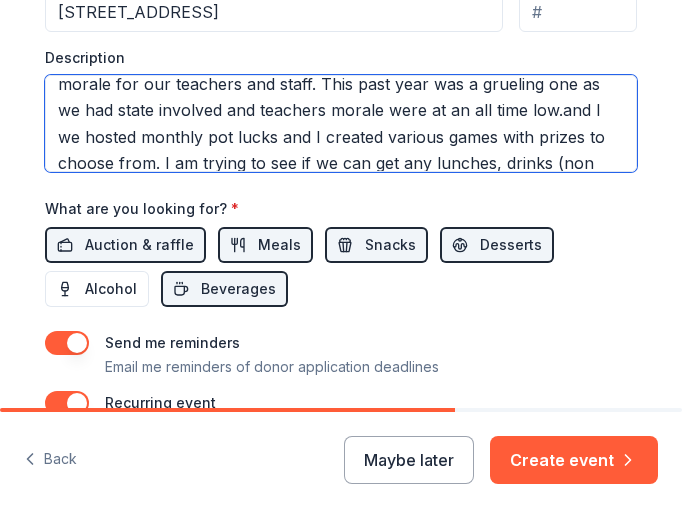 scroll, scrollTop: 66, scrollLeft: 0, axis: vertical 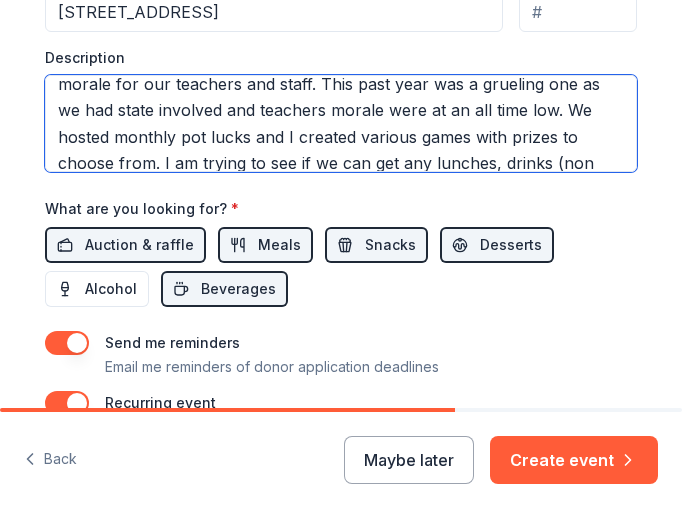 click on "This event is a recurring event. I am the chair of our Sunshine Committee for [GEOGRAPHIC_DATA] and I am looking for any contributions to boost morale for our teachers and staff. This past year was a grueling one as we had state involved and teachers morale were at an all time low. We hosted monthly pot lucks and I created various games with prizes to choose from. I am trying to see if we can get any lunches, drinks (non alcoholic), and prizes donated throughout the year so I can plan accordingly." at bounding box center (341, 123) 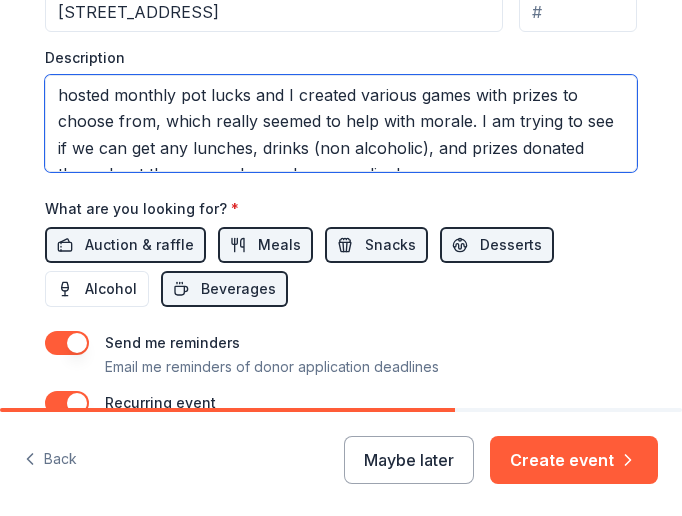 scroll, scrollTop: 132, scrollLeft: 0, axis: vertical 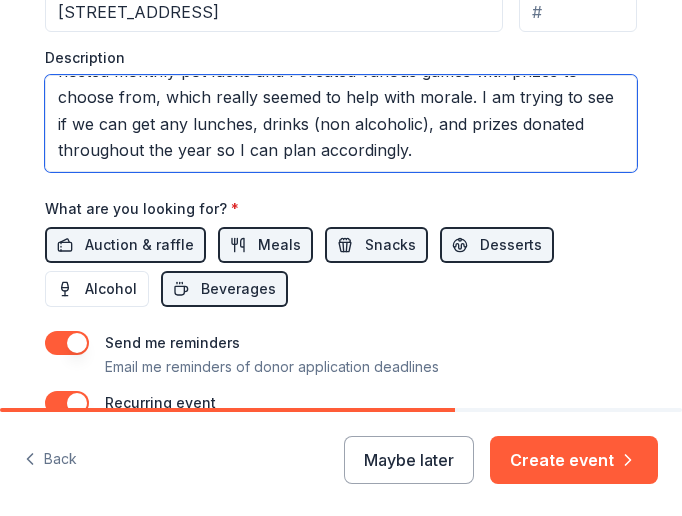click on "This event is a recurring event. I am the chair of our Sunshine Committee for [GEOGRAPHIC_DATA] and I am looking for any contributions to boost morale for our teachers and staff. This past year was a grueling one as we had state involved and teachers morale were at an all time low. We hosted monthly pot lucks and I created various games with prizes to choose from, which really seemed to help with morale. I am trying to see if we can get any lunches, drinks (non alcoholic), and prizes donated throughout the year so I can plan accordingly." at bounding box center (341, 123) 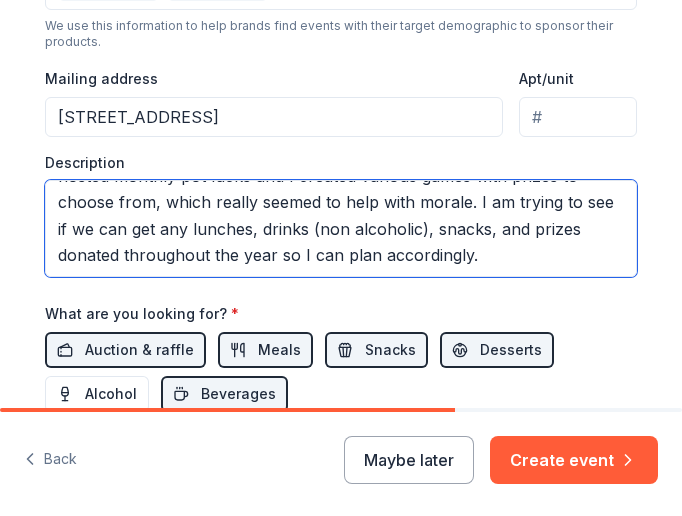 scroll, scrollTop: 734, scrollLeft: 0, axis: vertical 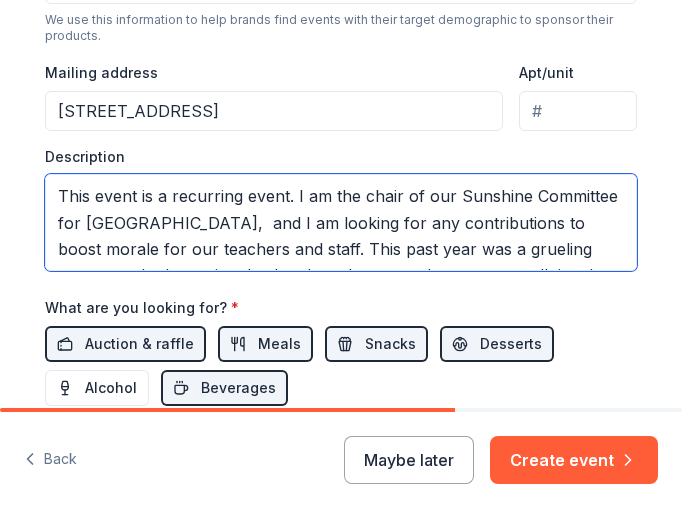 click on "This event is a recurring event. I am the chair of our Sunshine Committee for [GEOGRAPHIC_DATA],  and I am looking for any contributions to boost morale for our teachers and staff. This past year was a grueling one as we had state involved and teachers morale were at an all time low. We hosted monthly pot lucks and I created various games with prizes to choose from, which really seemed to help with morale. I am trying to see if we can get any lunches, drinks (non alcoholic), snacks, and prizes donated throughout the year so I can plan accordingly." at bounding box center (341, 222) 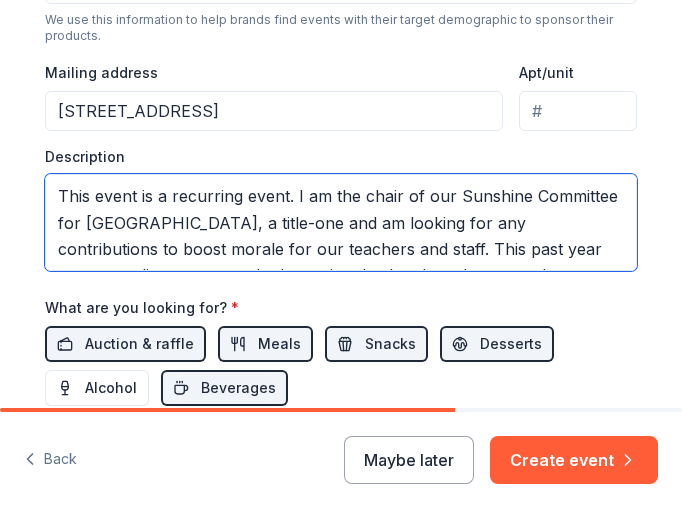 click on "This event is a recurring event. I am the chair of our Sunshine Committee for [GEOGRAPHIC_DATA], a title-one and am looking for any contributions to boost morale for our teachers and staff. This past year was a grueling one as we had state involved and teachers morale were at an all time low. We hosted monthly pot lucks and I created various games with prizes to choose from, which really seemed to help with morale. I am trying to see if we can get any lunches, drinks (non alcoholic), snacks, and prizes donated throughout the year so I can plan accordingly." at bounding box center (341, 222) 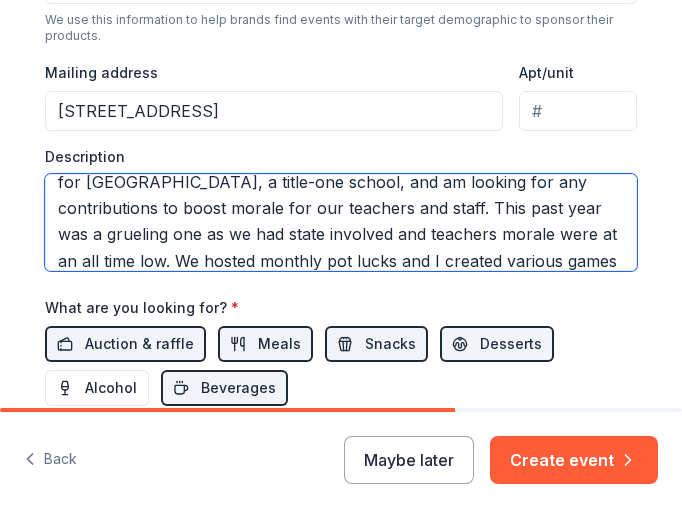 scroll, scrollTop: 43, scrollLeft: 0, axis: vertical 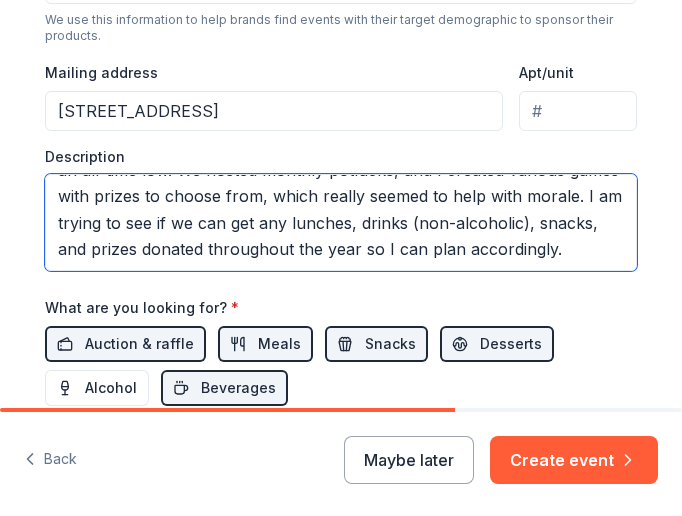 click on "This event is a recurring event. I am the chair of our Sunshine Committee for [GEOGRAPHIC_DATA], a title-one school, and am looking for any contributions to boost morale for our teachers and staff. This past year was a grueling one as we had state involved and teachers' morale were at an all-time low. We hosted monthly potlucks, and I created various games with prizes to choose from, which really seemed to help with morale. I am trying to see if we can get any lunches, drinks (non-alcoholic), snacks, and prizes donated throughout the year so I can plan accordingly." at bounding box center (341, 222) 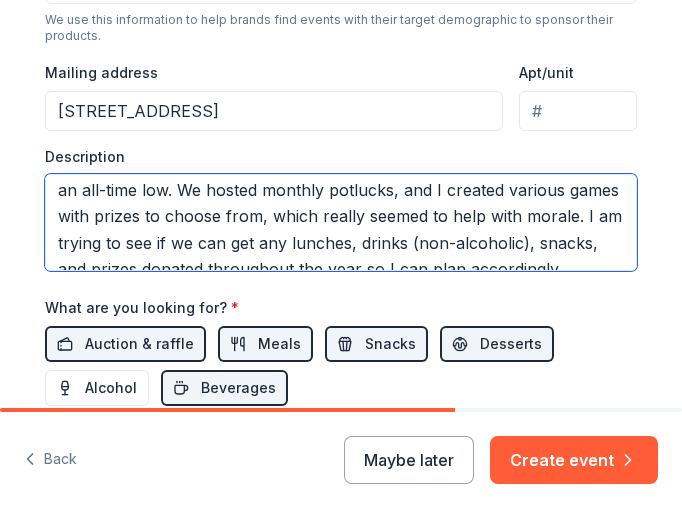 scroll, scrollTop: 158, scrollLeft: 0, axis: vertical 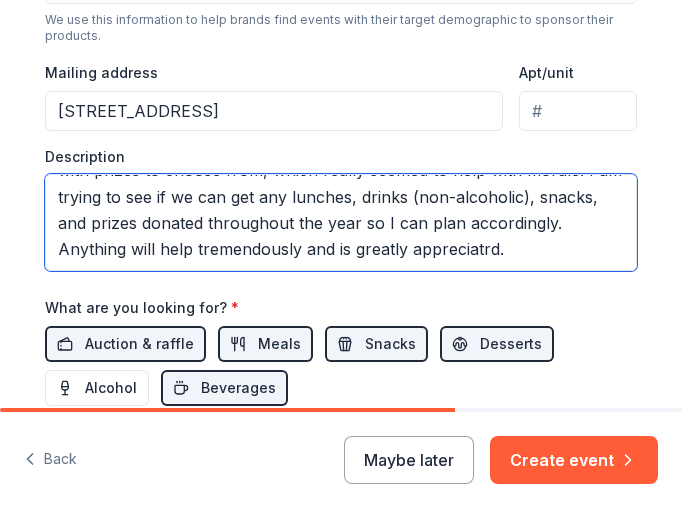 click on "This event is a recurring event. I am the chair of our Sunshine Committee for [GEOGRAPHIC_DATA], a title-one school, and am looking for any contributions to boost morale for our teachers and staff. This past year was a grueling one as we had state involved and teachers' morale were at an all-time low. We hosted monthly potlucks, and I created various games with prizes to choose from, which really seemed to help with morale. I am trying to see if we can get any lunches, drinks (non-alcoholic), snacks, and prizes donated throughout the year so I can plan accordingly. Anything will help tremendously and is greatly appreciatrd." at bounding box center (341, 222) 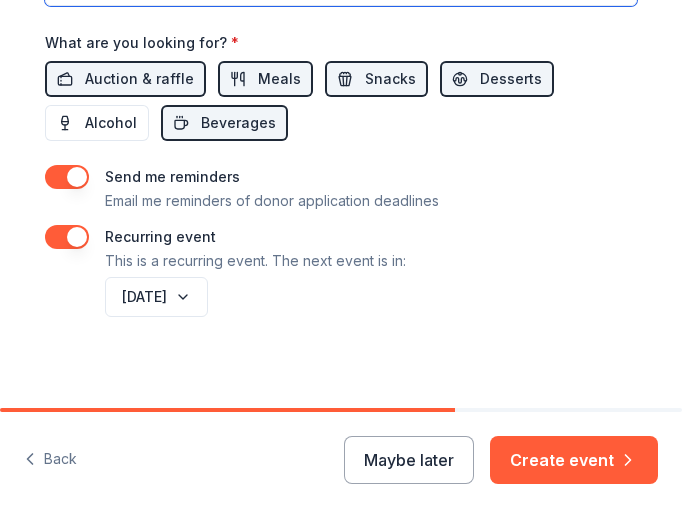 scroll, scrollTop: 1000, scrollLeft: 0, axis: vertical 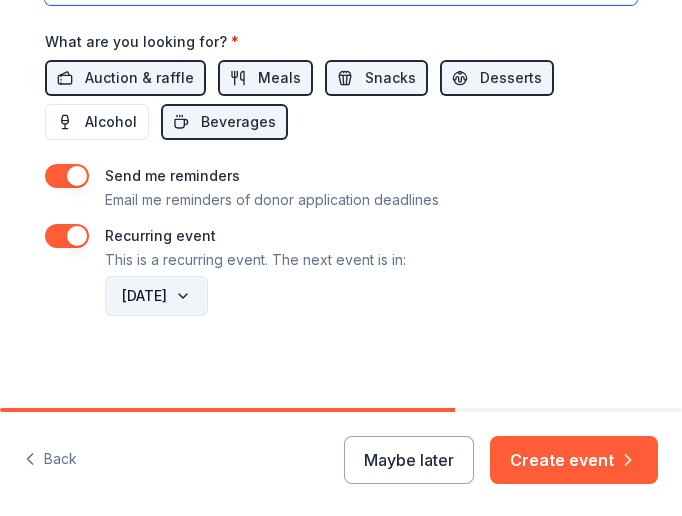 type on "This event is a recurring event. I am the chair of our Sunshine Committee for [GEOGRAPHIC_DATA], a title-one school, and am looking for any contributions to boost morale for our teachers and staff. This past year was a grueling one as we had state involved and teachers' morale were at an all-time low. We hosted monthly potlucks, and I created various games with prizes to choose from, which really seemed to help with morale. I am trying to see if we can get any lunches, drinks (non-alcoholic), snacks, and prizes donated throughout the year so I can plan accordingly. Anything will help tremendously and is greatly appreciated." 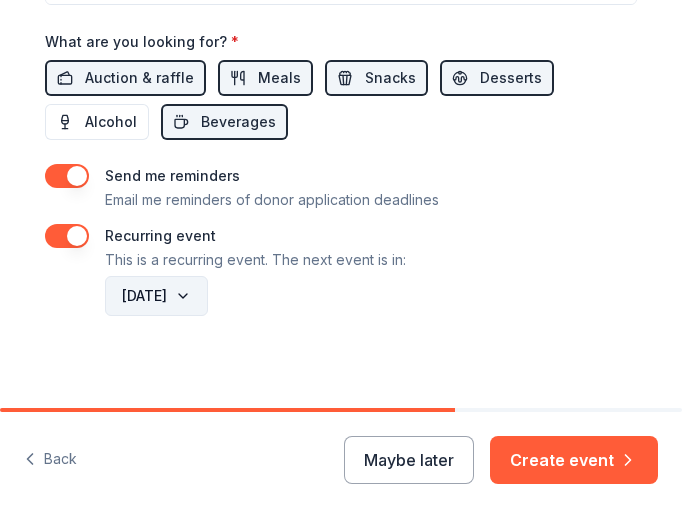 click on "[DATE]" at bounding box center (156, 296) 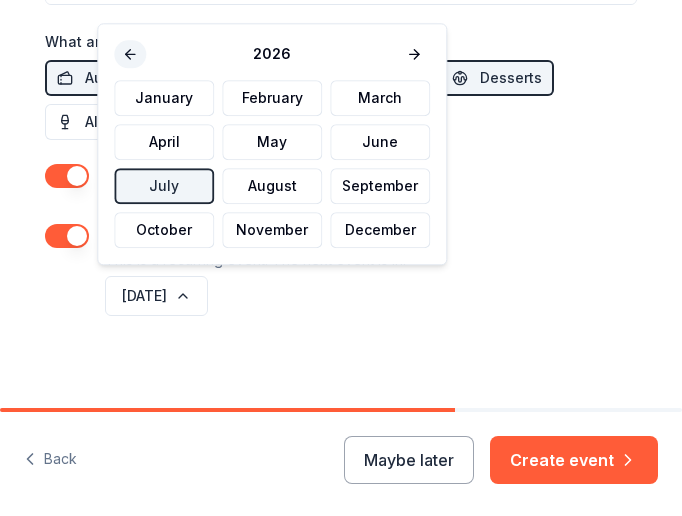 click at bounding box center [130, 54] 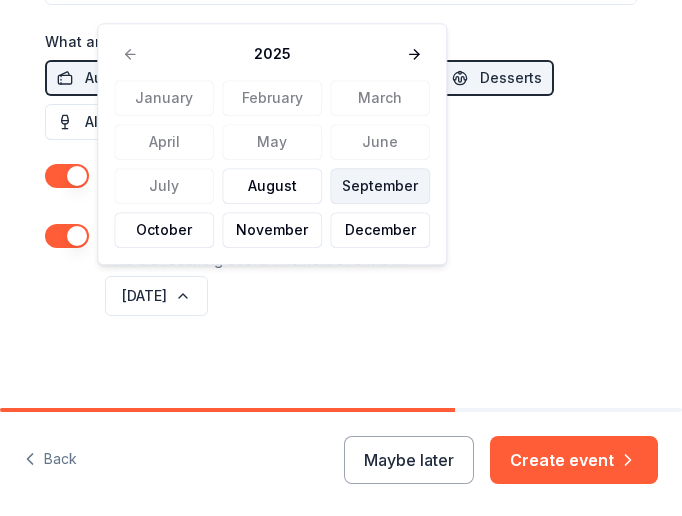 click on "September" at bounding box center [380, 186] 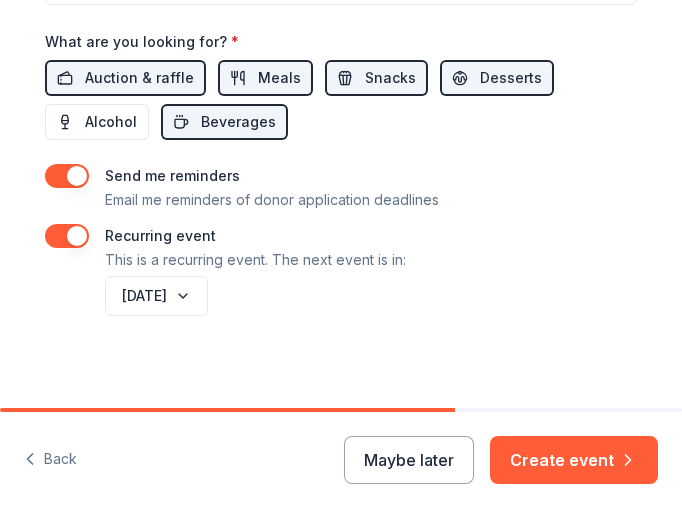 click on "[DATE]" at bounding box center (369, 296) 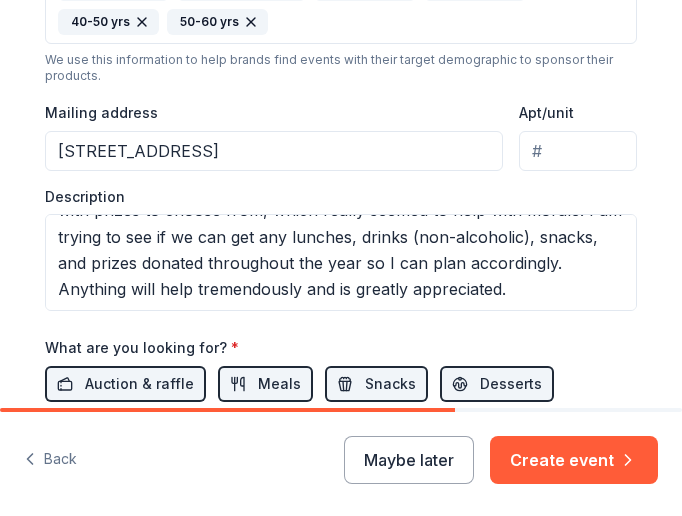 scroll, scrollTop: 690, scrollLeft: 0, axis: vertical 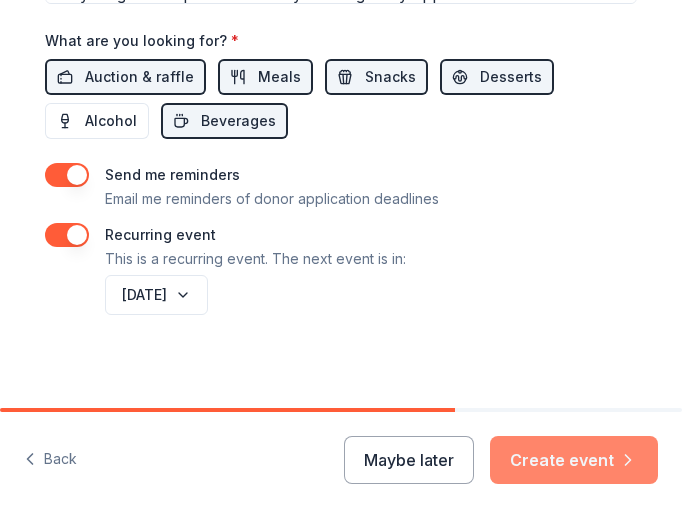 click on "Create event" at bounding box center (574, 460) 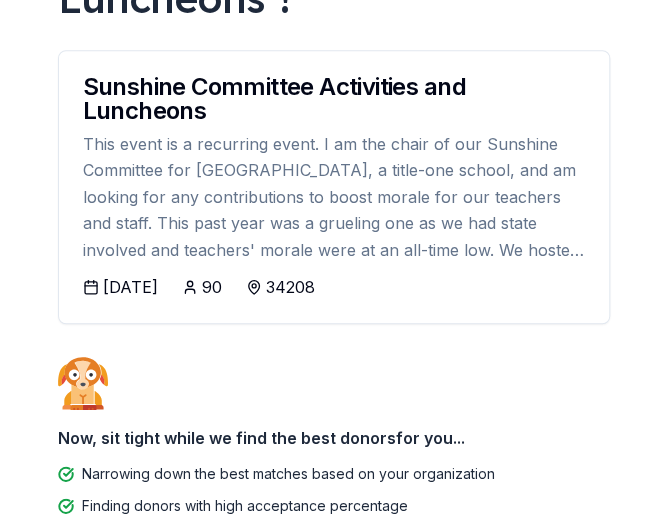 scroll, scrollTop: 309, scrollLeft: 0, axis: vertical 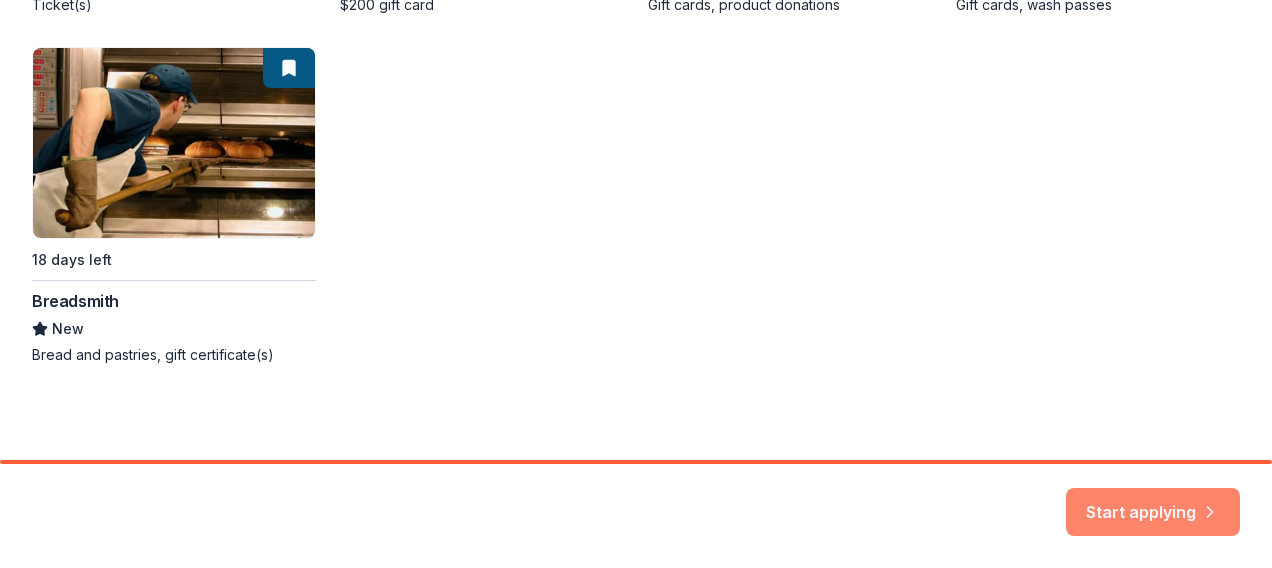 click on "Start applying" at bounding box center [1153, 500] 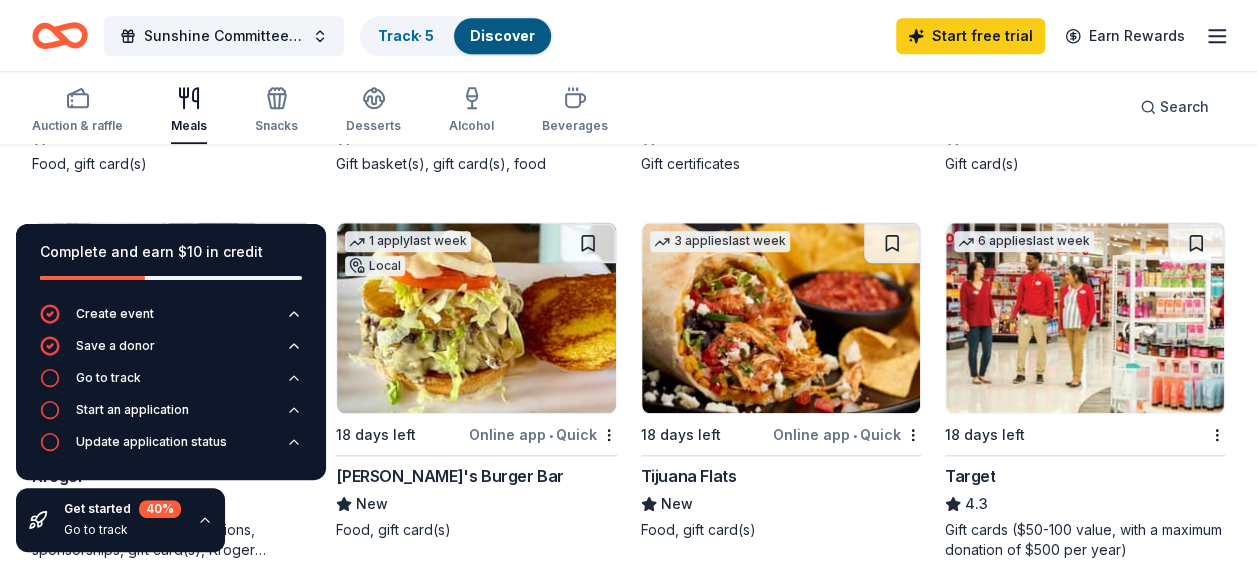 scroll, scrollTop: 541, scrollLeft: 0, axis: vertical 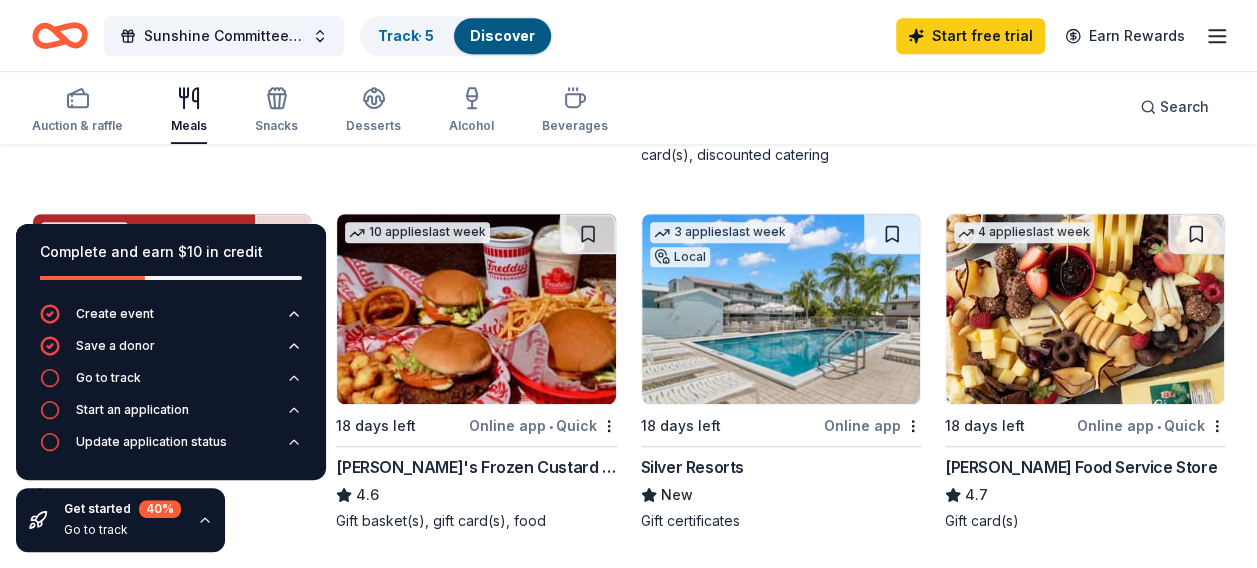 click 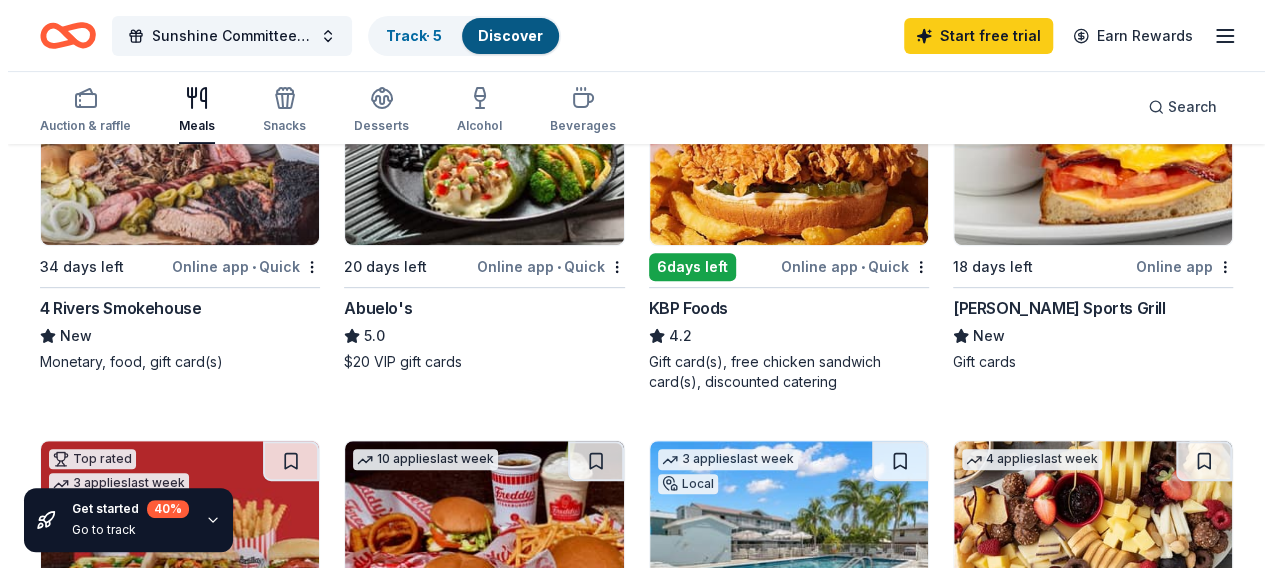 scroll, scrollTop: 320, scrollLeft: 0, axis: vertical 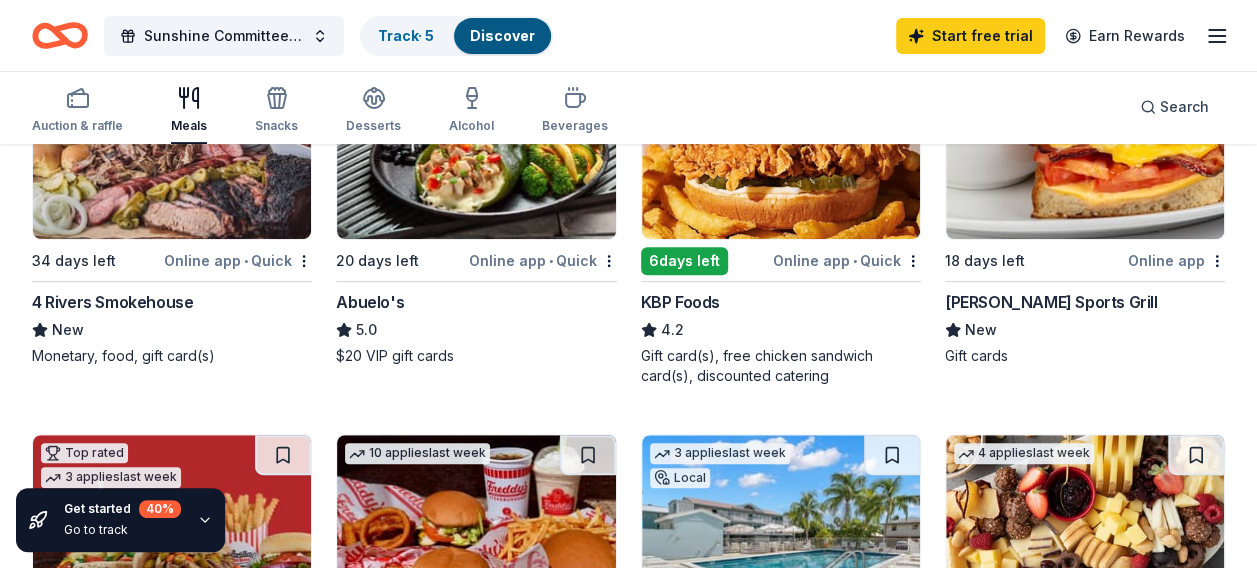 click at bounding box center (172, 144) 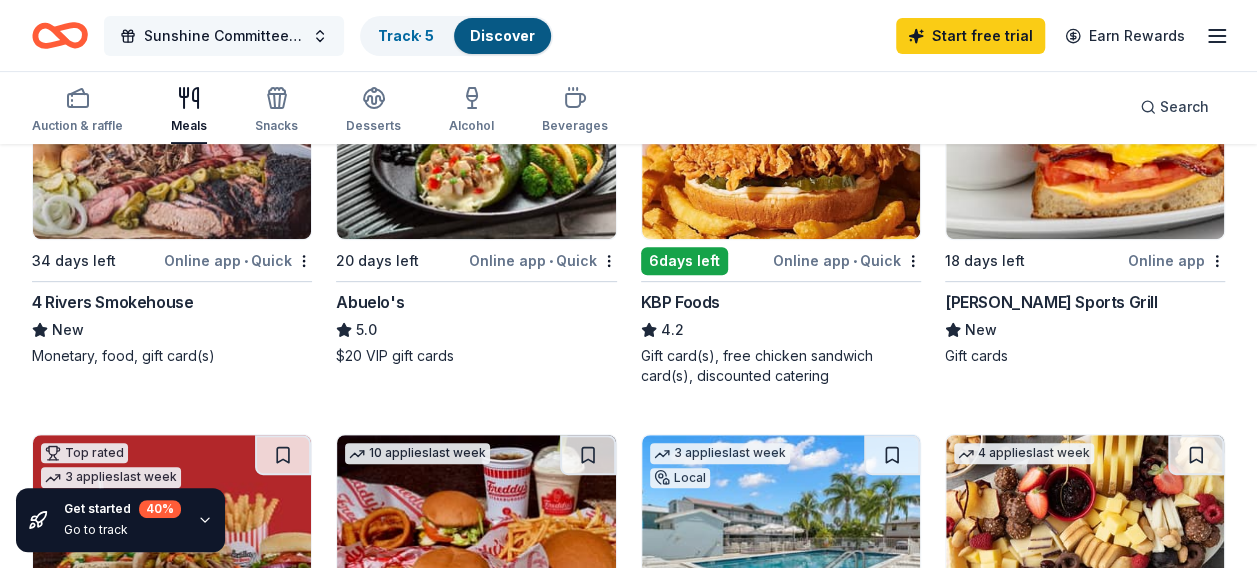 click on "Sunshine Committee Activities and Luncheons" at bounding box center [224, 36] 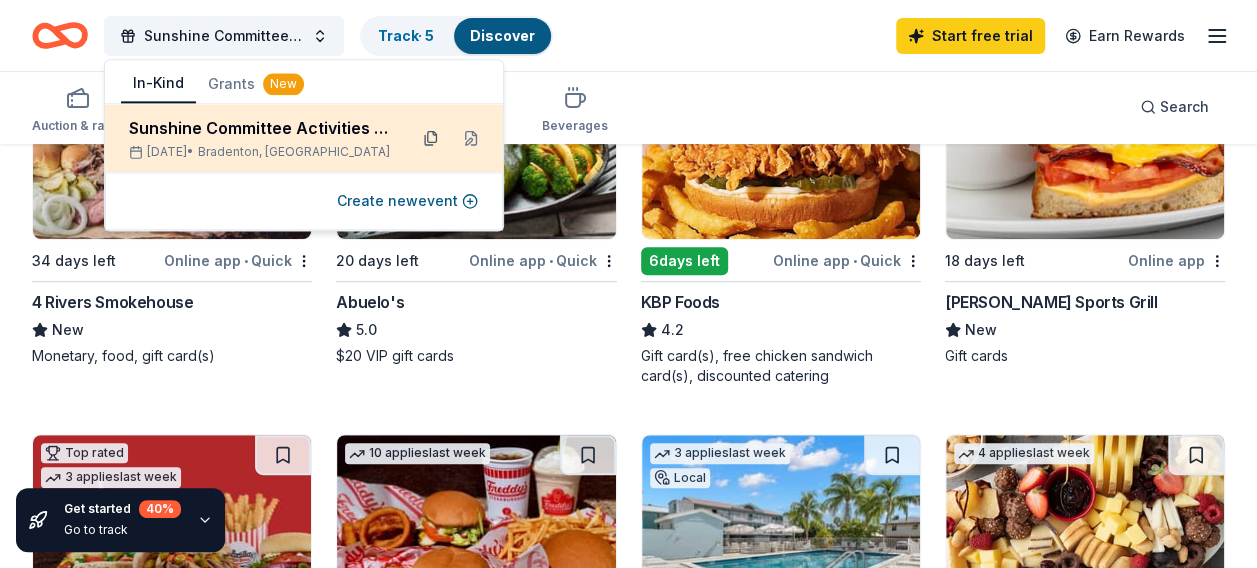 click at bounding box center [431, 138] 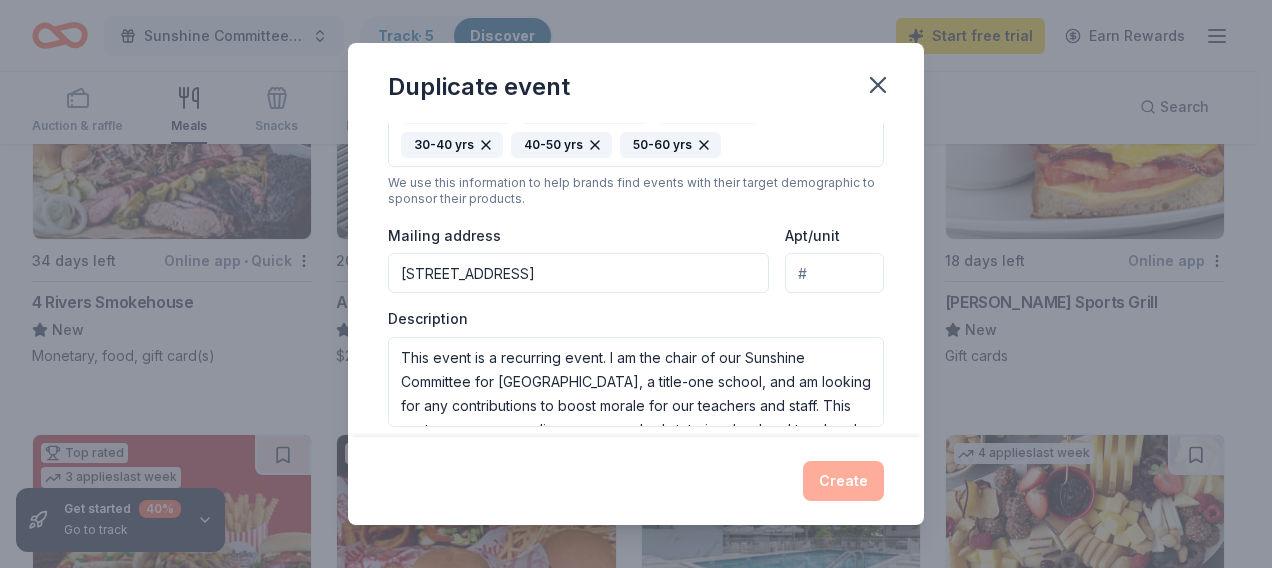 scroll, scrollTop: 417, scrollLeft: 0, axis: vertical 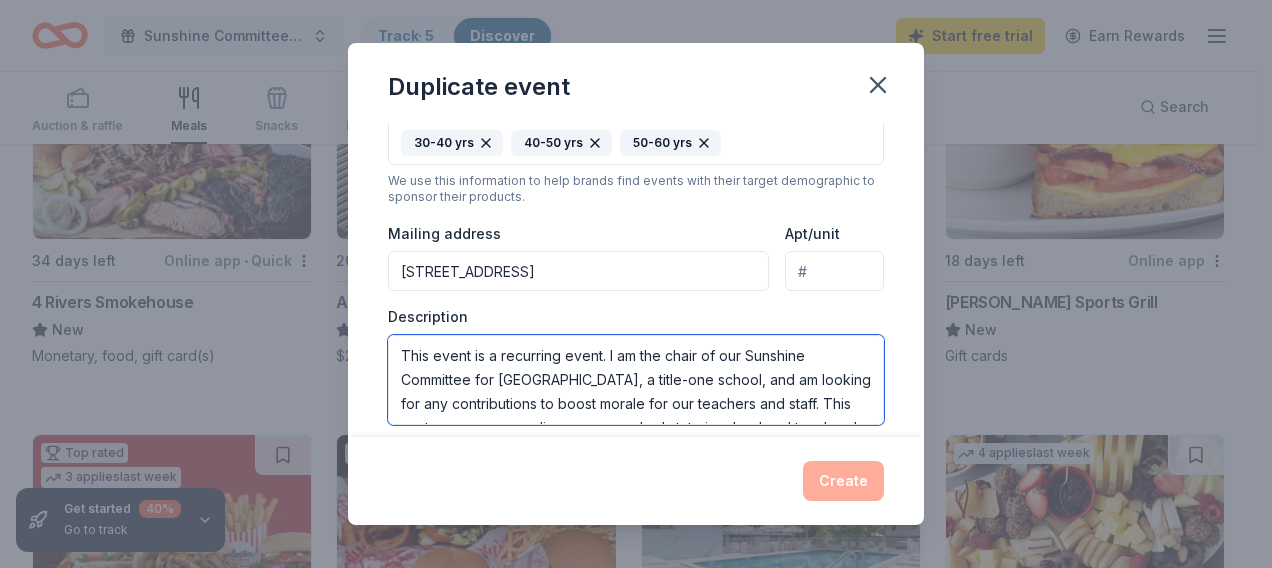 click on "This event is a recurring event. I am the chair of our Sunshine Committee for [GEOGRAPHIC_DATA], a title-one school, and am looking for any contributions to boost morale for our teachers and staff. This past year was a grueling one as we had state involved and teachers' morale were at an all-time low. We hosted monthly potlucks, and I created various games with prizes to choose from, which really seemed to help with morale. I am trying to see if we can get any lunches, drinks (non-alcoholic), snacks, and prizes donated throughout the year so I can plan accordingly. Anything will help tremendously and is greatly appreciated." at bounding box center (636, 380) 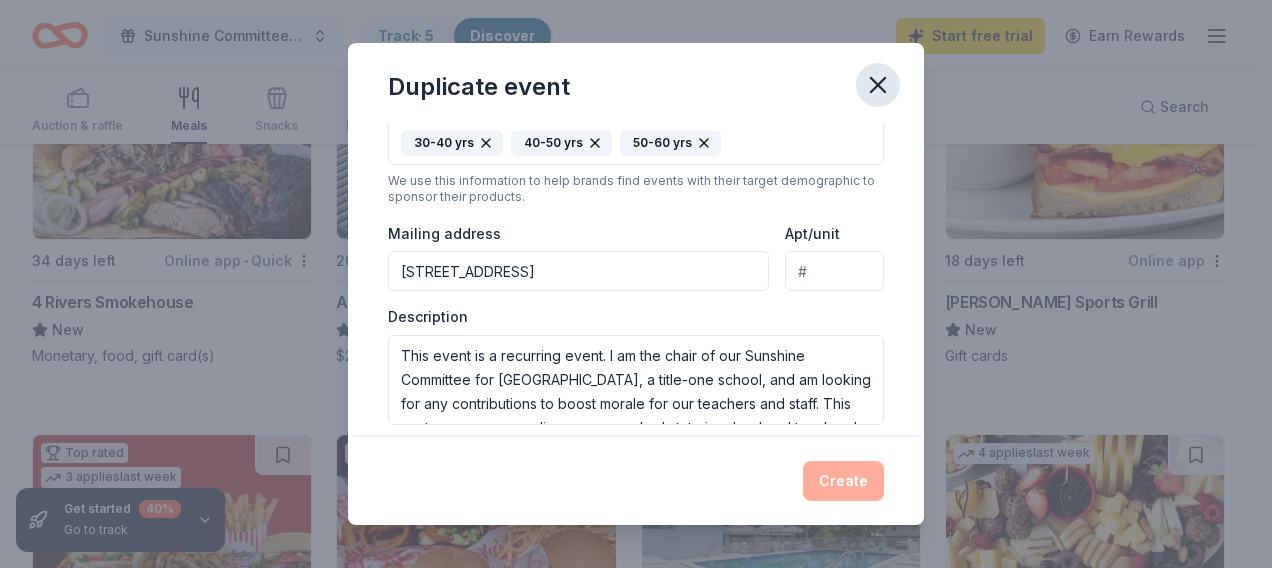 click 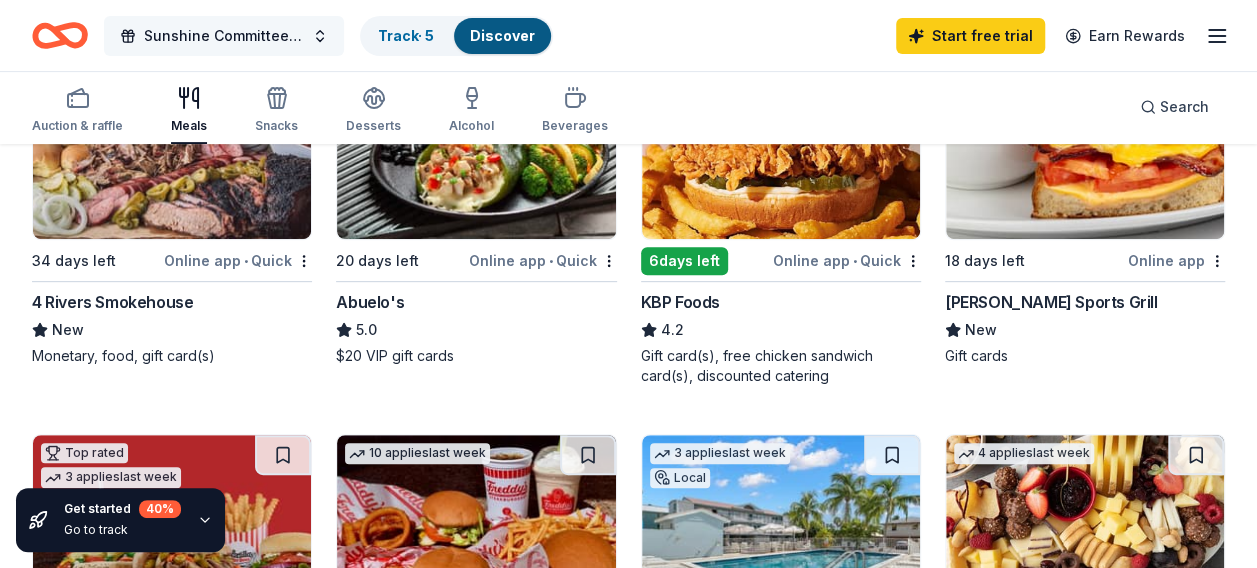 click on "Sunshine Committee Activities and Luncheons" at bounding box center (224, 36) 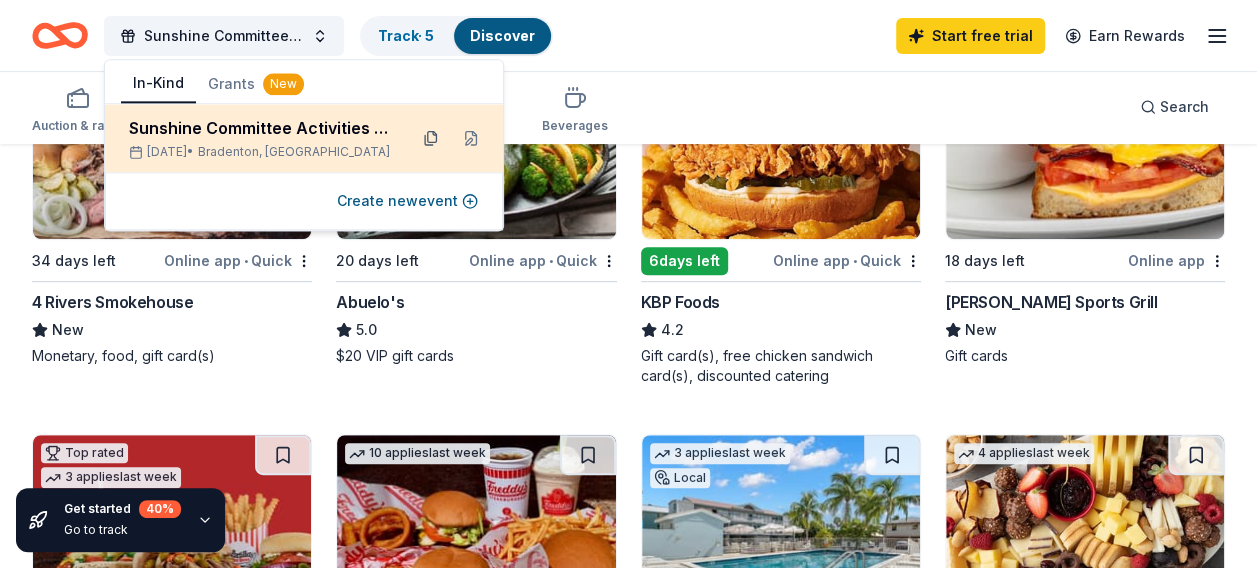 click at bounding box center [431, 138] 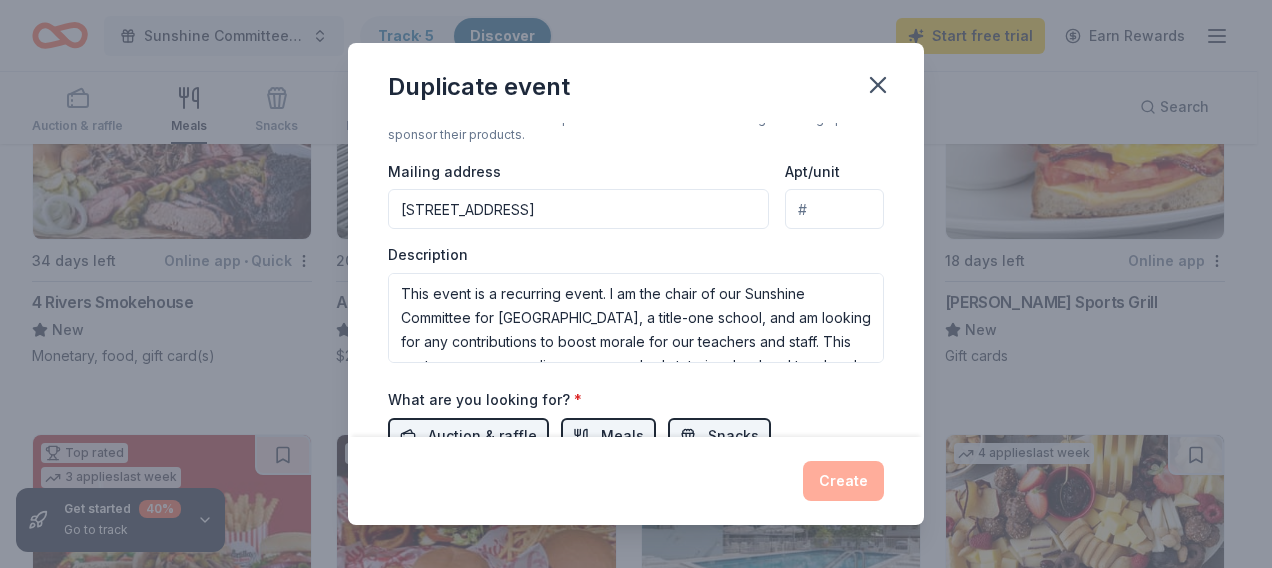 scroll, scrollTop: 484, scrollLeft: 0, axis: vertical 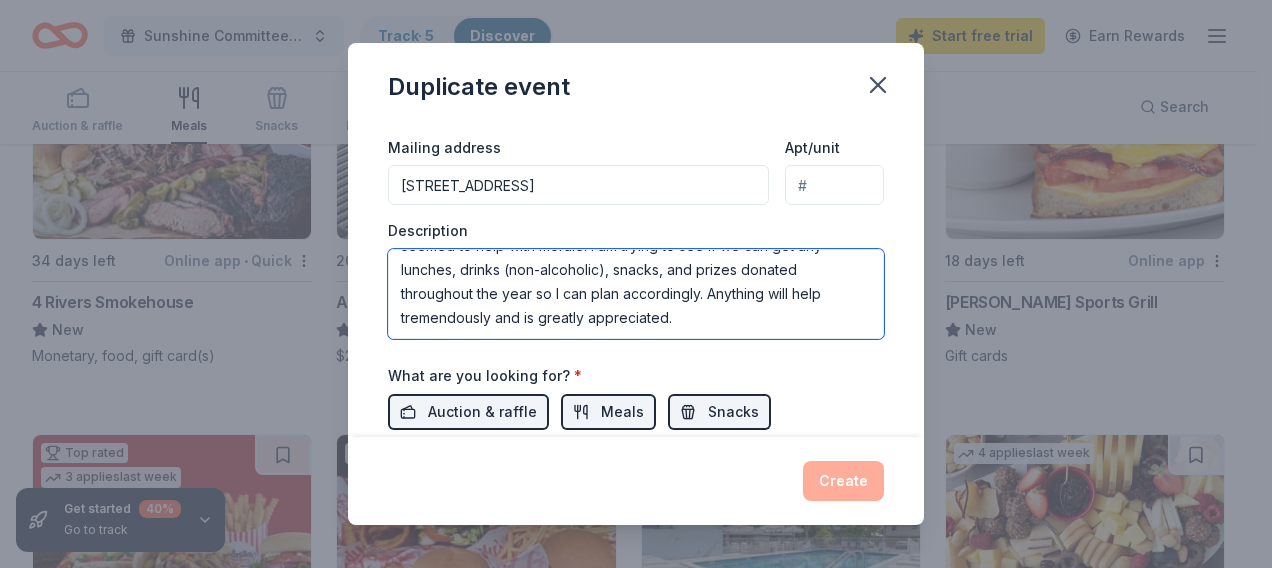 click on "This event is a recurring event. I am the chair of our Sunshine Committee for [GEOGRAPHIC_DATA], a title-one school, and am looking for any contributions to boost morale for our teachers and staff. This past year was a grueling one as we had state involved and teachers' morale were at an all-time low. We hosted monthly potlucks, and I created various games with prizes to choose from, which really seemed to help with morale. I am trying to see if we can get any lunches, drinks (non-alcoholic), snacks, and prizes donated throughout the year so I can plan accordingly. Anything will help tremendously and is greatly appreciated." at bounding box center (636, 294) 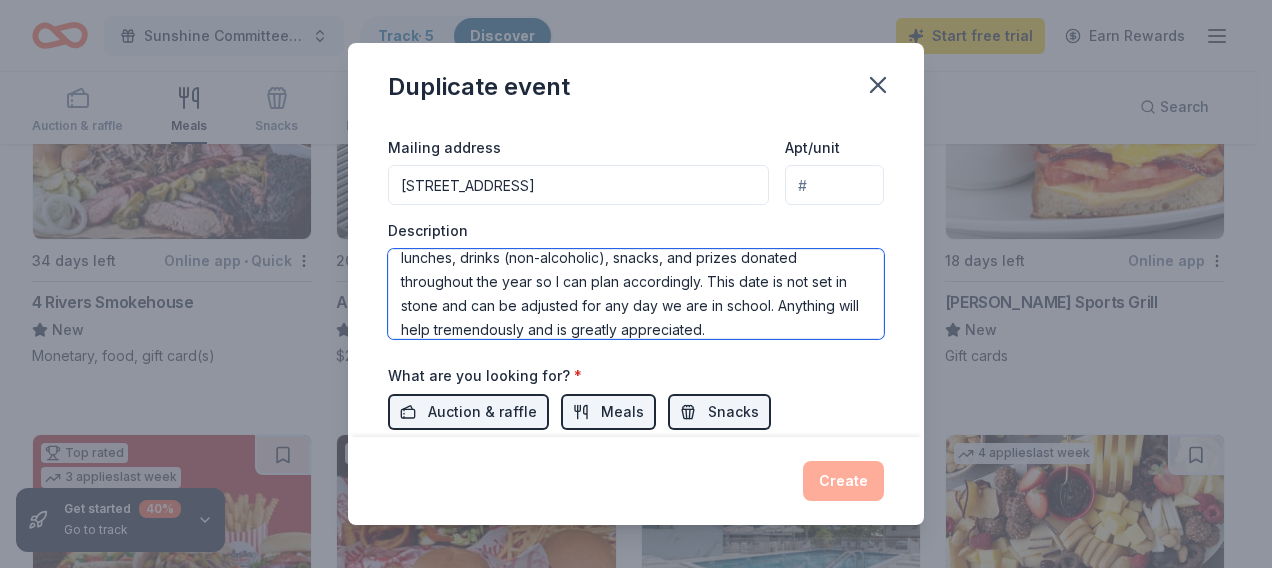 scroll, scrollTop: 216, scrollLeft: 0, axis: vertical 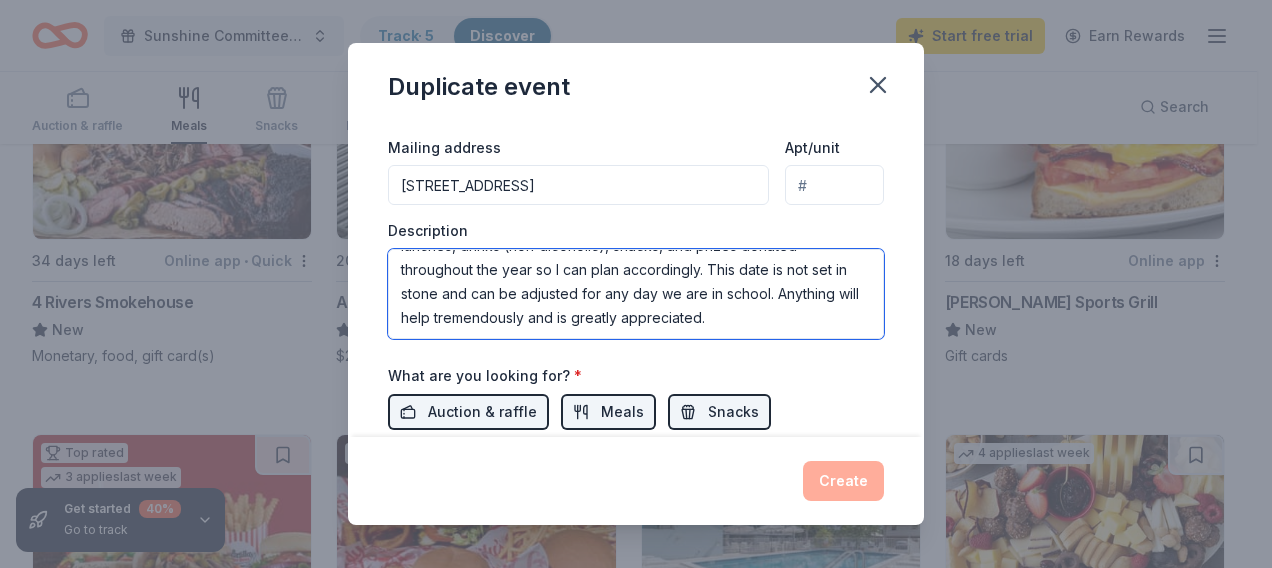 click on "This event is a recurring event. I am the chair of our Sunshine Committee for [GEOGRAPHIC_DATA], a title-one school, and am looking for any contributions to boost morale for our teachers and staff. This past year was a grueling one as we had state involved and teachers' morale were at an all-time low. We hosted monthly potlucks, and I created various games with prizes to choose from, which really seemed to help with morale. I am trying to see if we can get any lunches, drinks (non-alcoholic), snacks, and prizes donated throughout the year so I can plan accordingly. This date is not set in stone and can be adjusted for any day we are in school. Anything will help tremendously and is greatly appreciated." at bounding box center (636, 294) 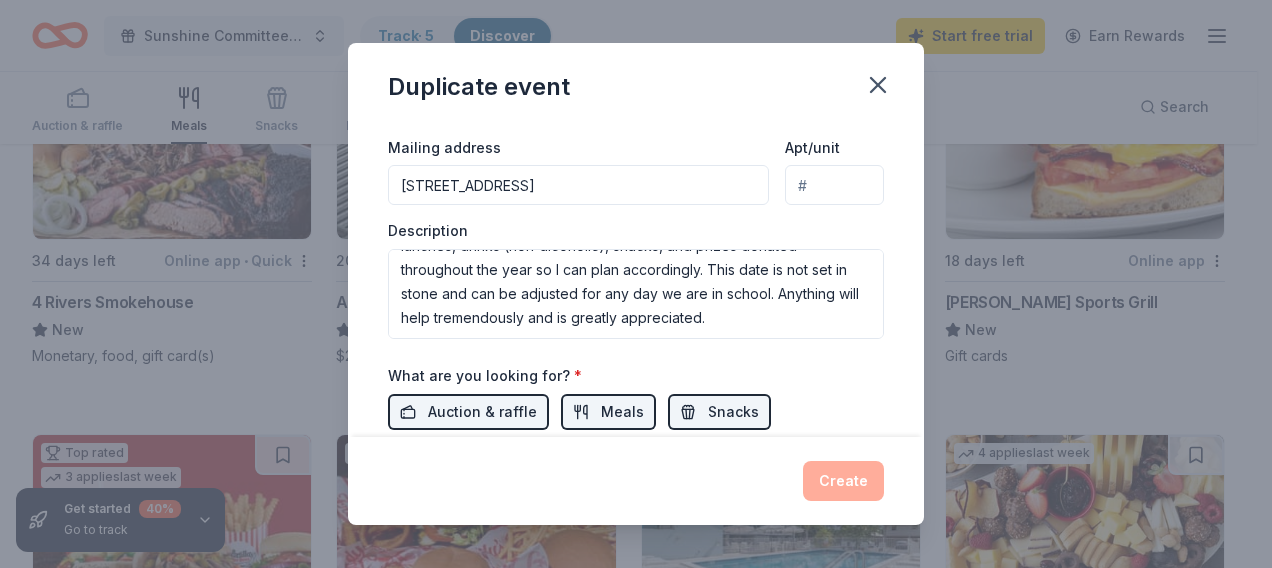 click on "Auction & raffle Meals Snacks Desserts Alcohol Beverages" at bounding box center [636, 434] 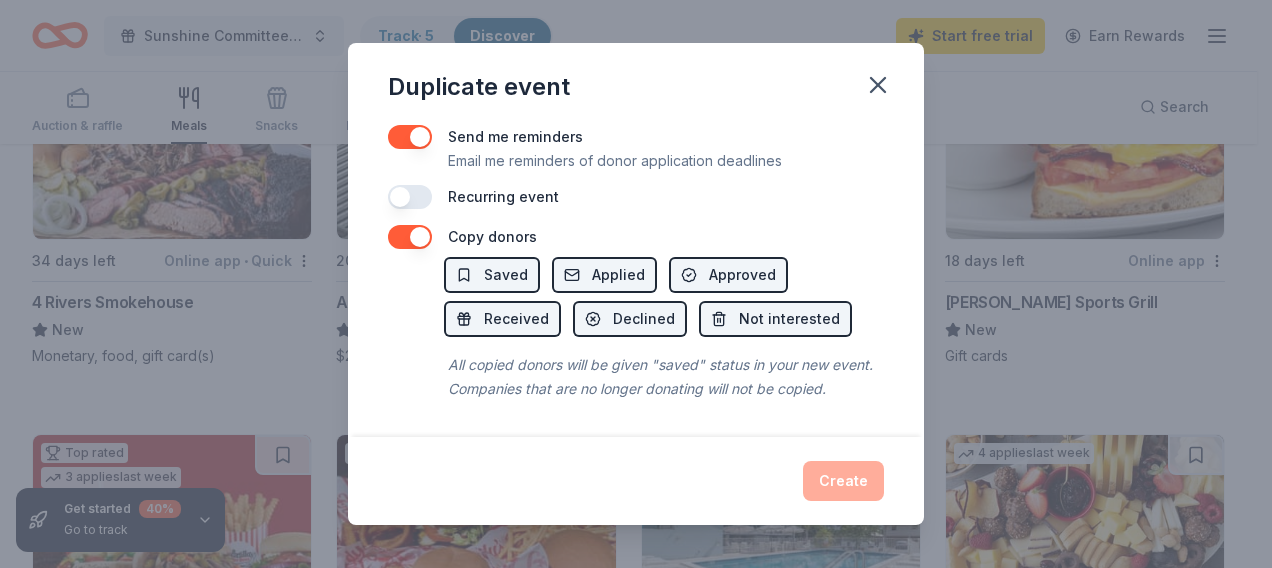 scroll, scrollTop: 892, scrollLeft: 0, axis: vertical 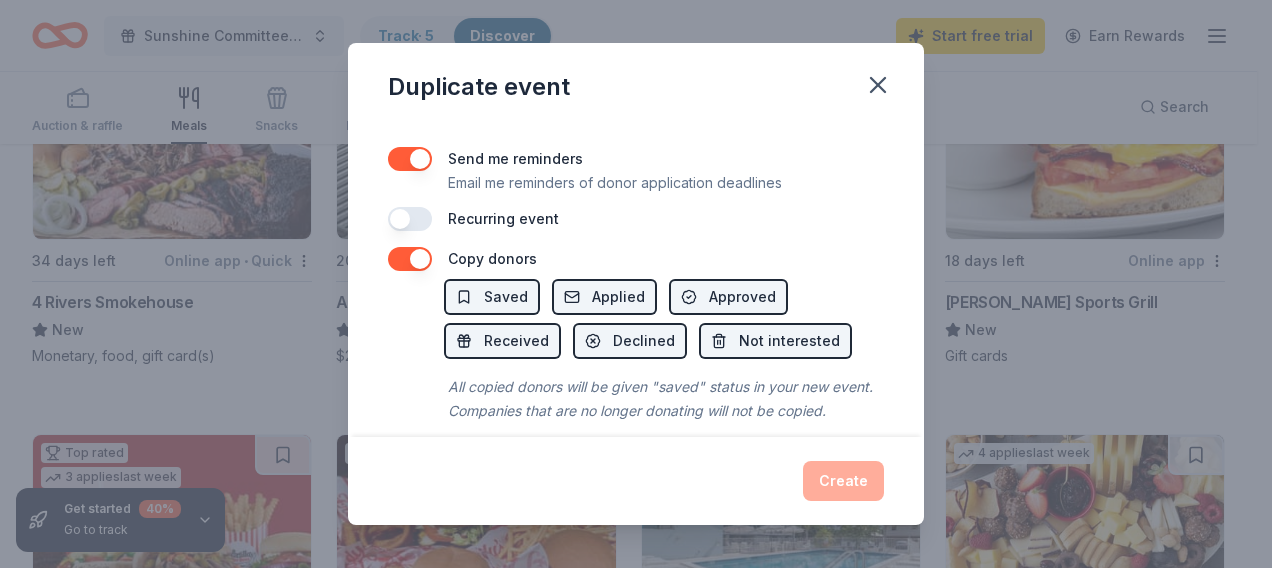 click on "Create" at bounding box center (636, 481) 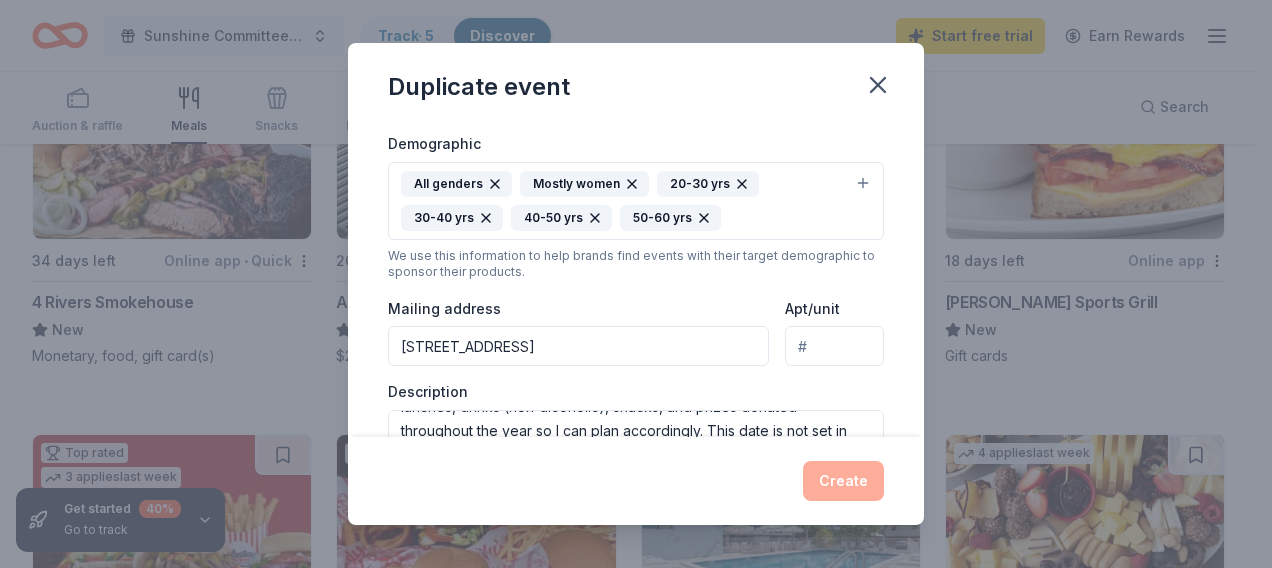 scroll, scrollTop: 0, scrollLeft: 0, axis: both 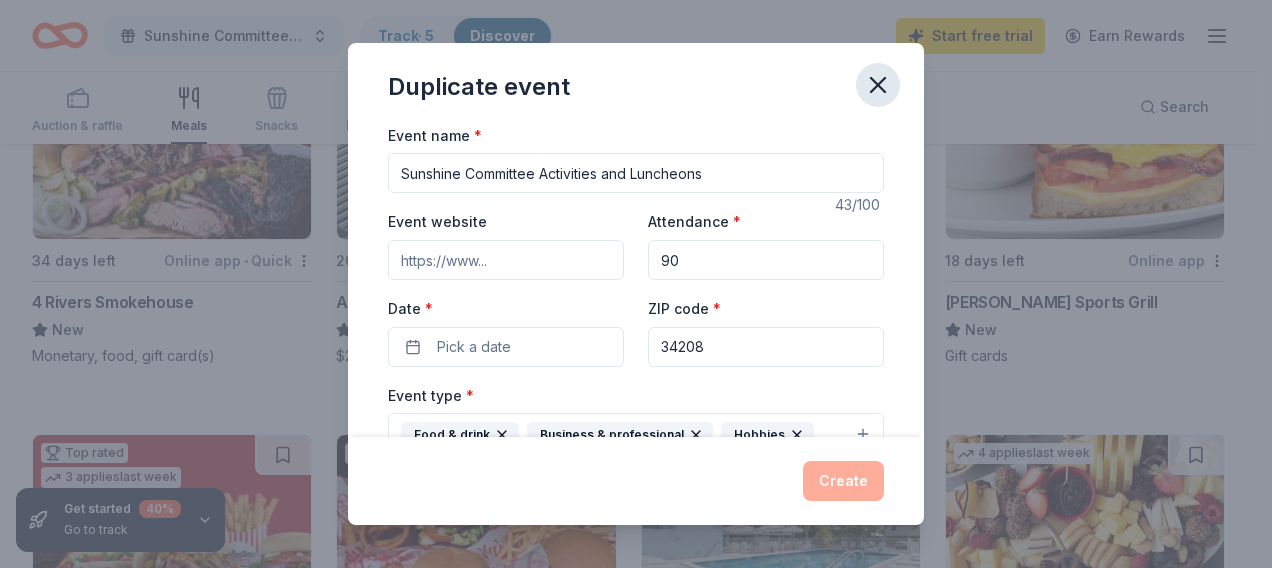 click 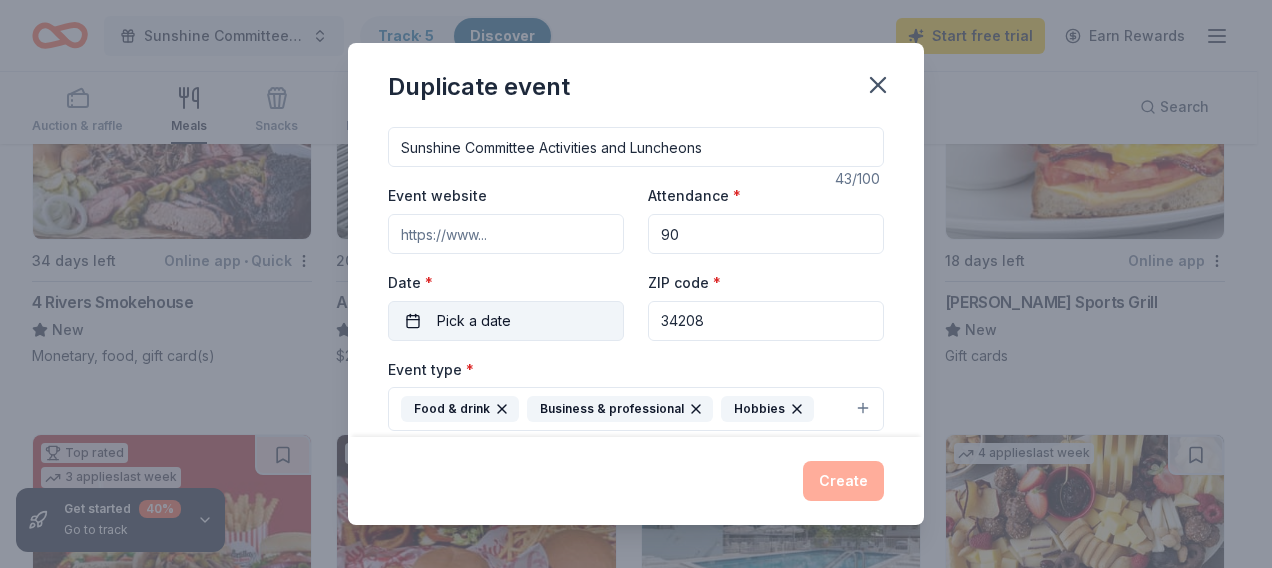 scroll, scrollTop: 0, scrollLeft: 0, axis: both 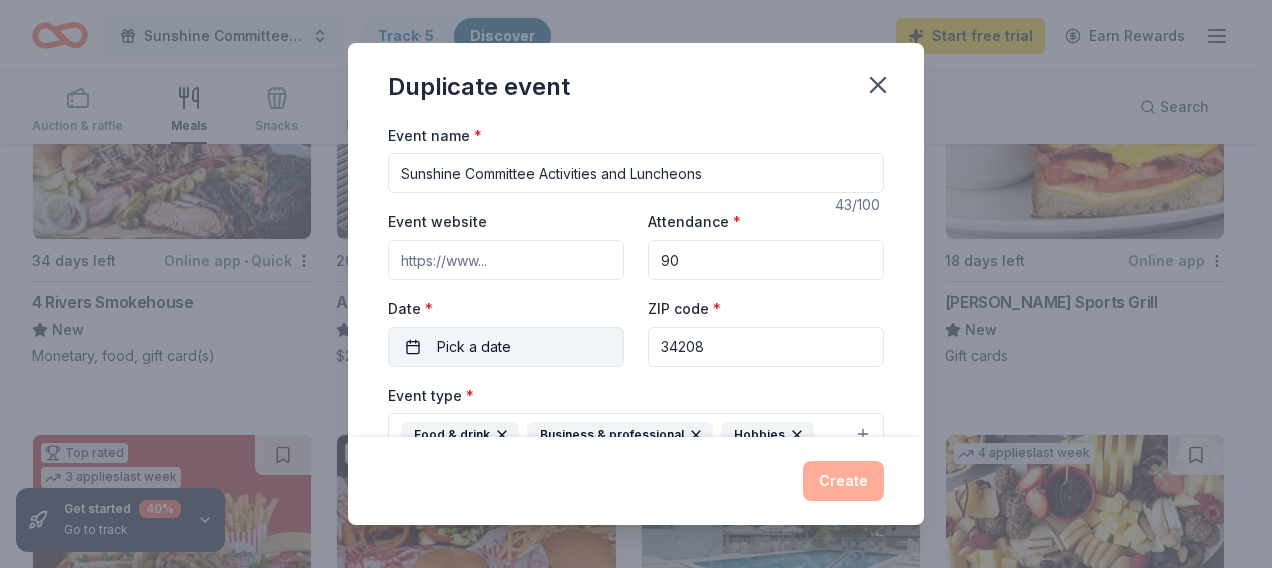 click on "Pick a date" at bounding box center (474, 347) 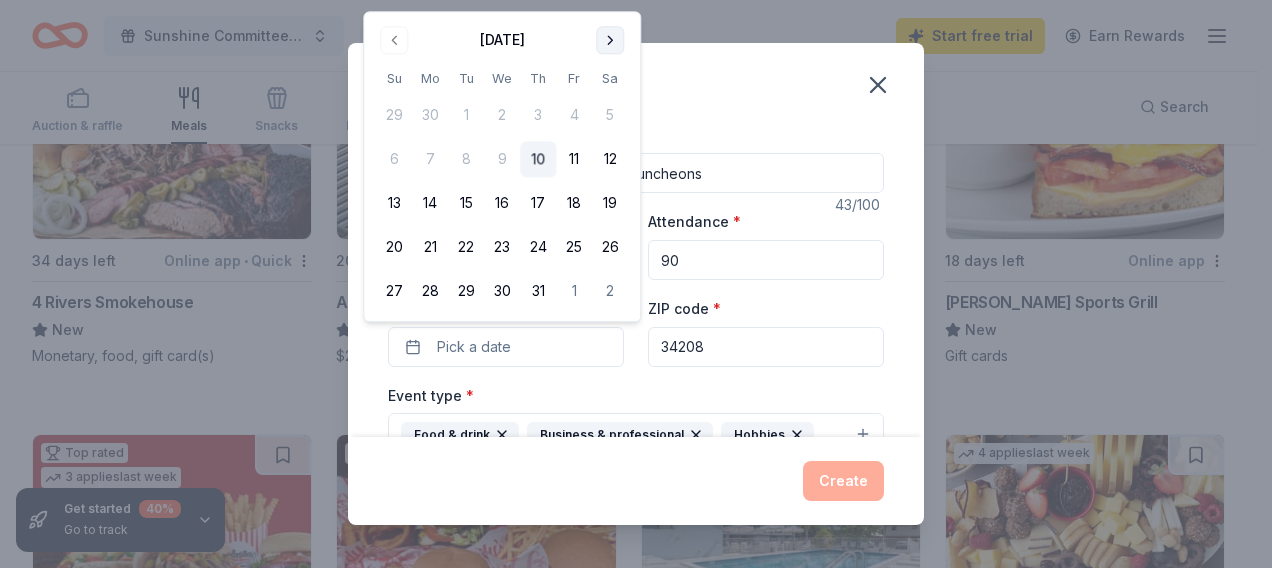 click at bounding box center (610, 40) 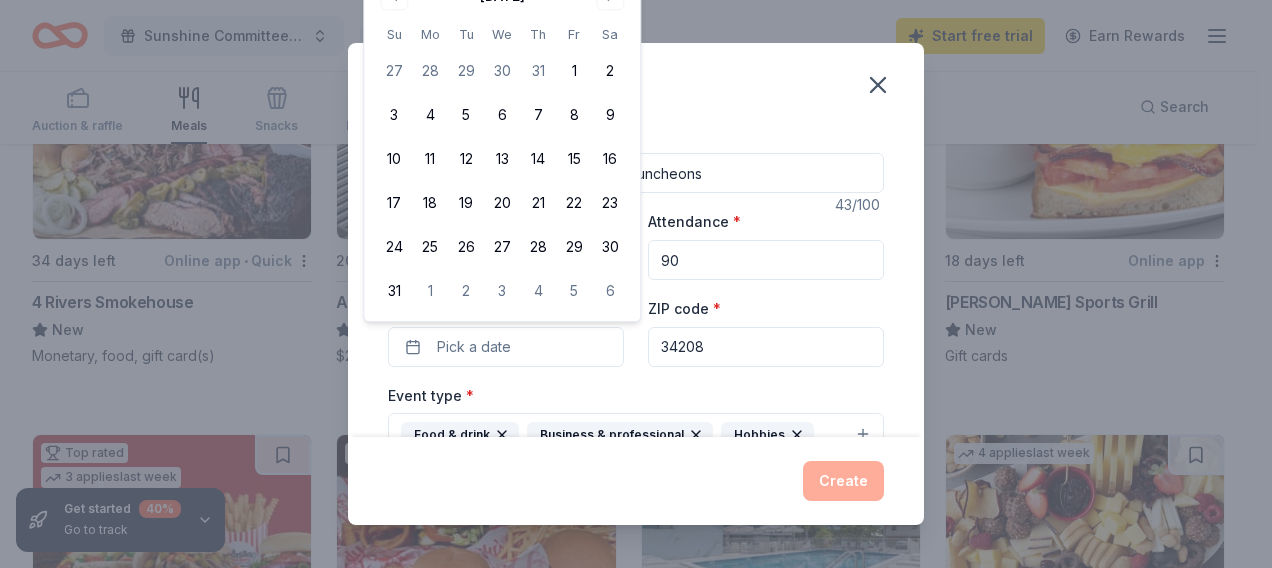 click on "[DATE]" at bounding box center [502, -4] 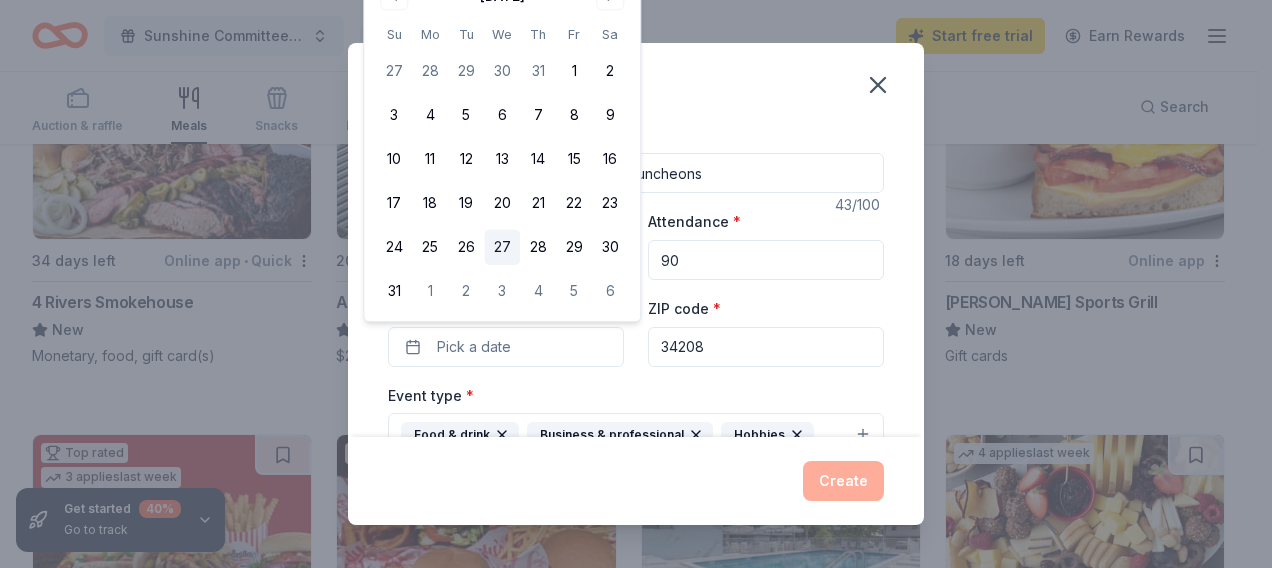 click on "27" at bounding box center (502, 248) 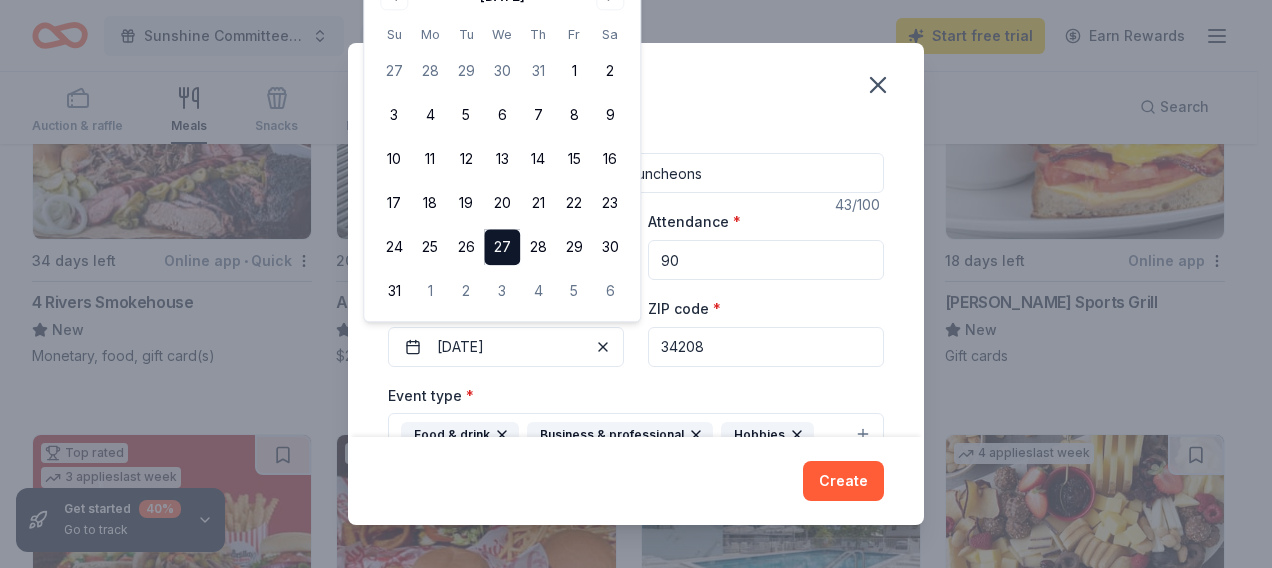 click on "Event type * Food & drink Business & professional Hobbies" at bounding box center [636, 420] 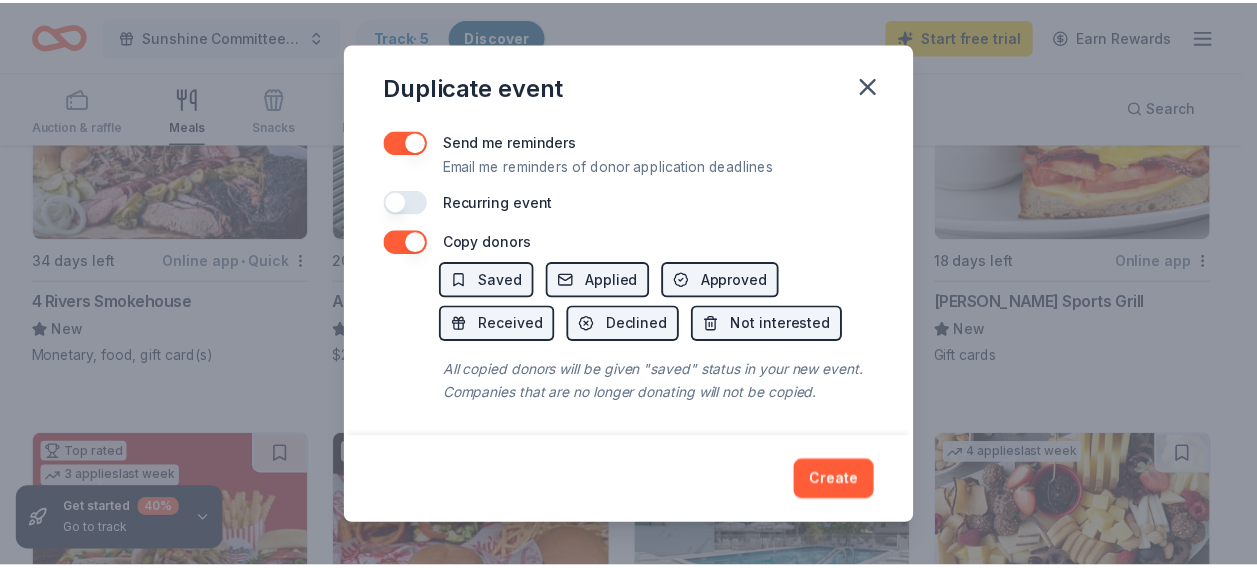 scroll, scrollTop: 892, scrollLeft: 0, axis: vertical 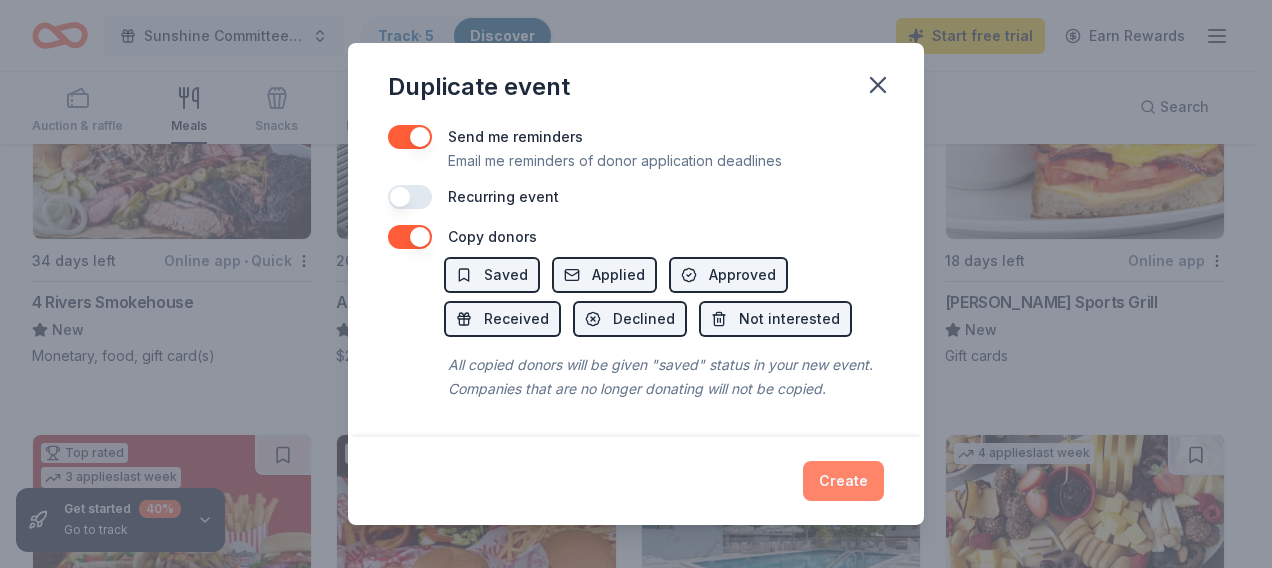 click on "Create" at bounding box center (843, 481) 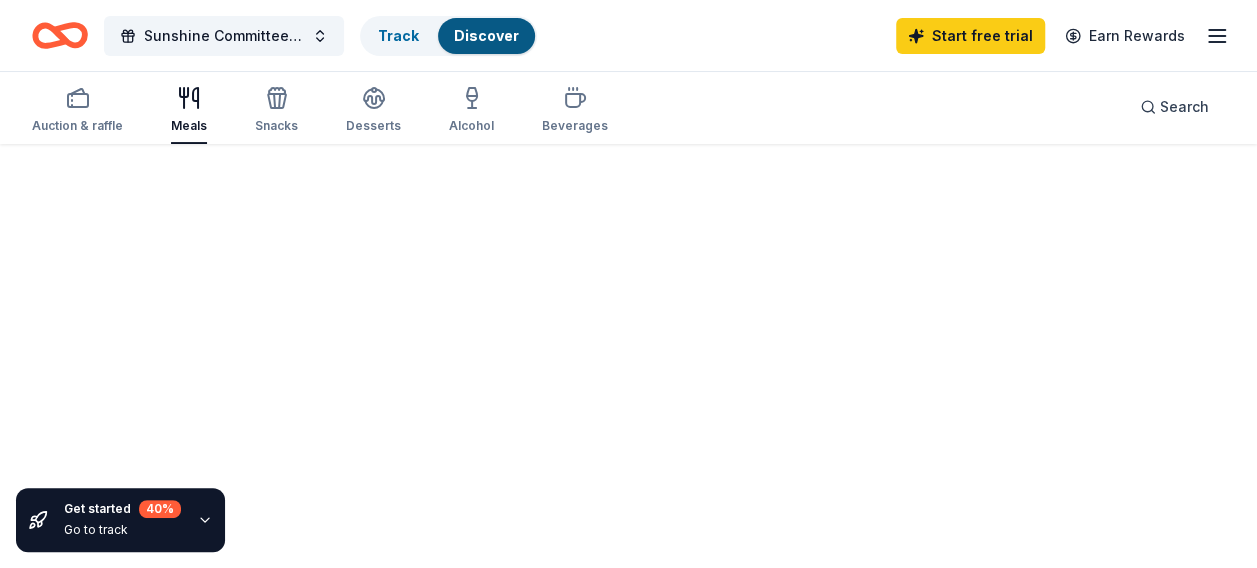 scroll, scrollTop: 0, scrollLeft: 0, axis: both 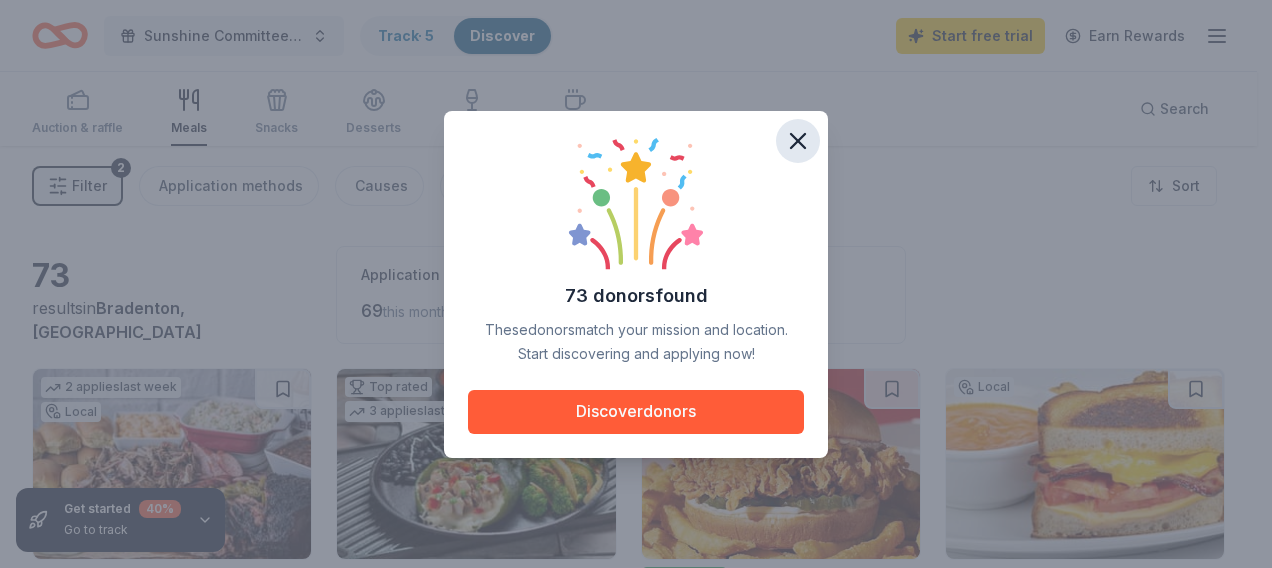 click 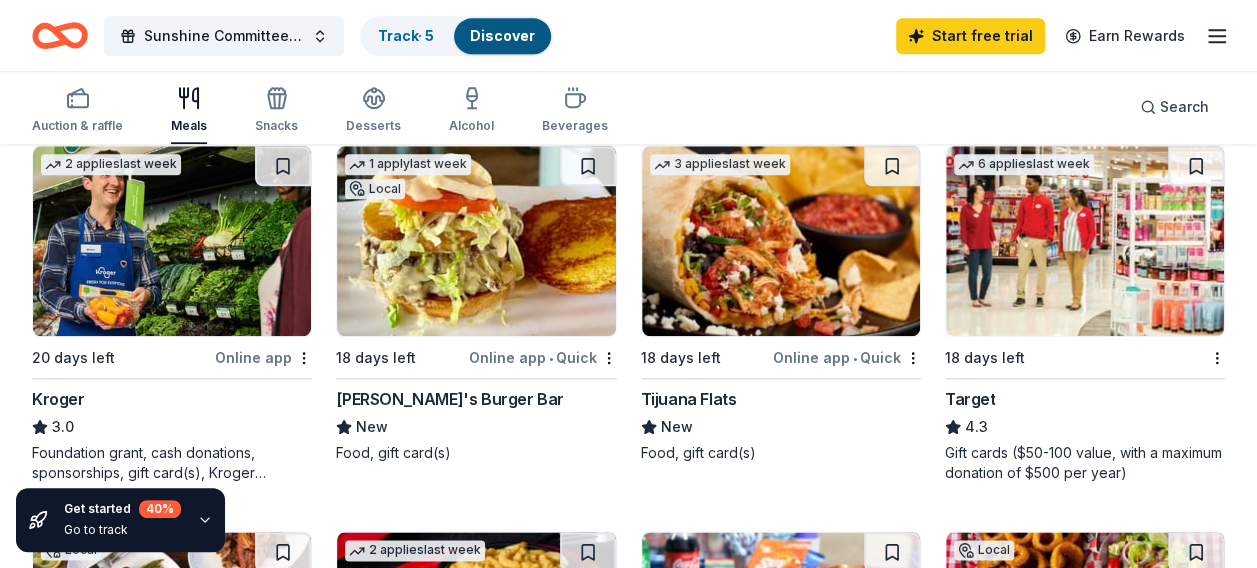 scroll, scrollTop: 977, scrollLeft: 0, axis: vertical 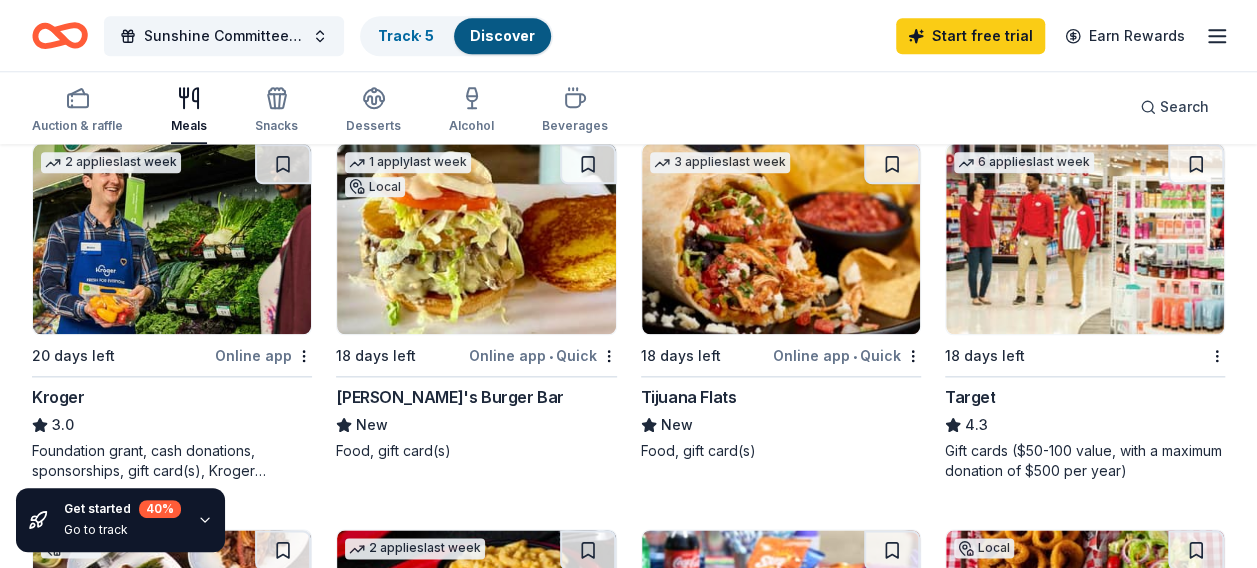 click at bounding box center (1085, 239) 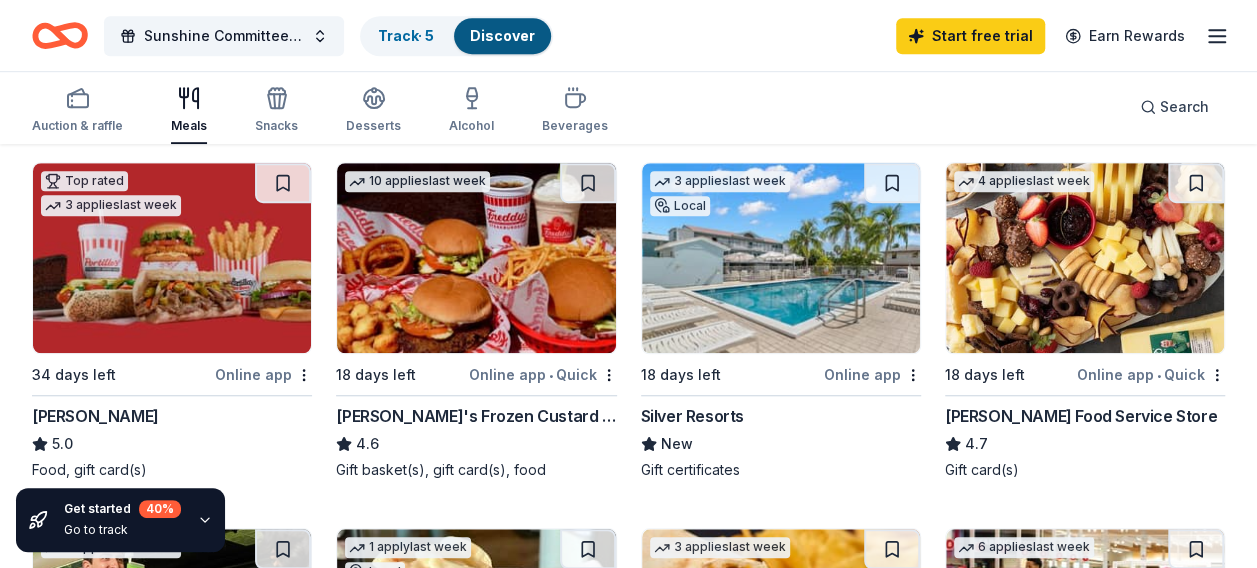 scroll, scrollTop: 0, scrollLeft: 0, axis: both 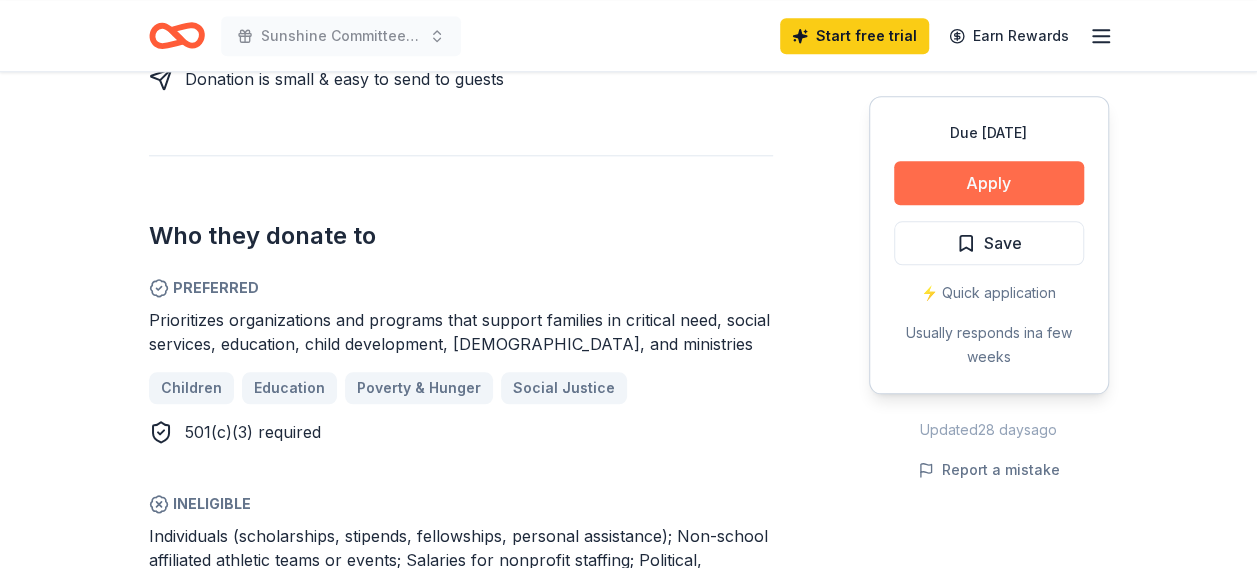 click on "Apply" at bounding box center (989, 183) 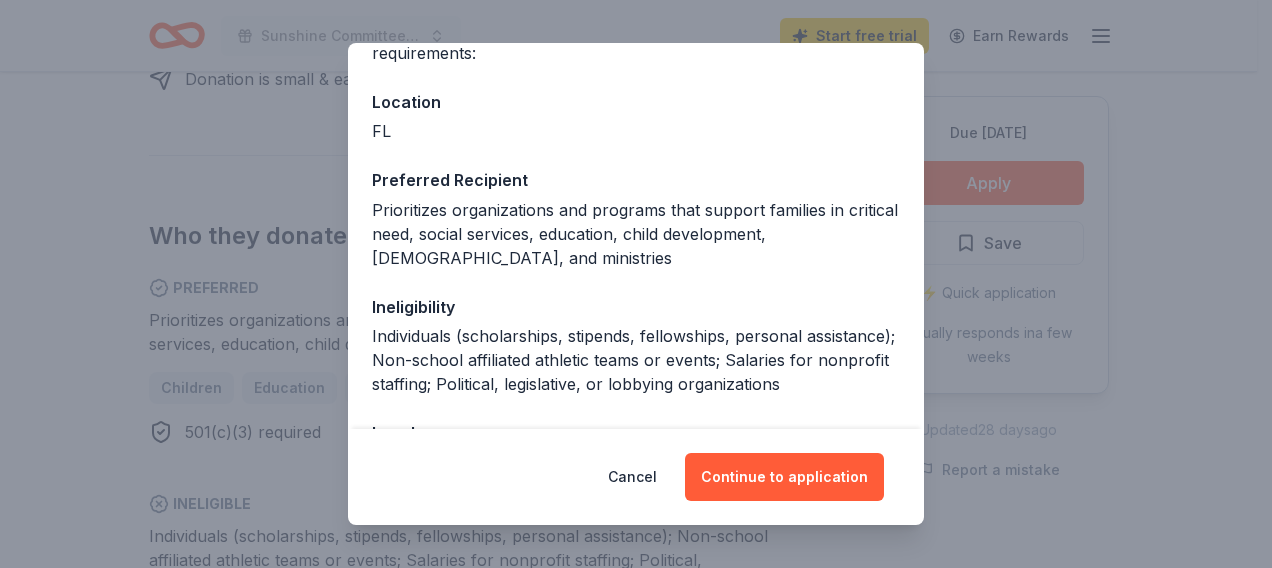 scroll, scrollTop: 346, scrollLeft: 0, axis: vertical 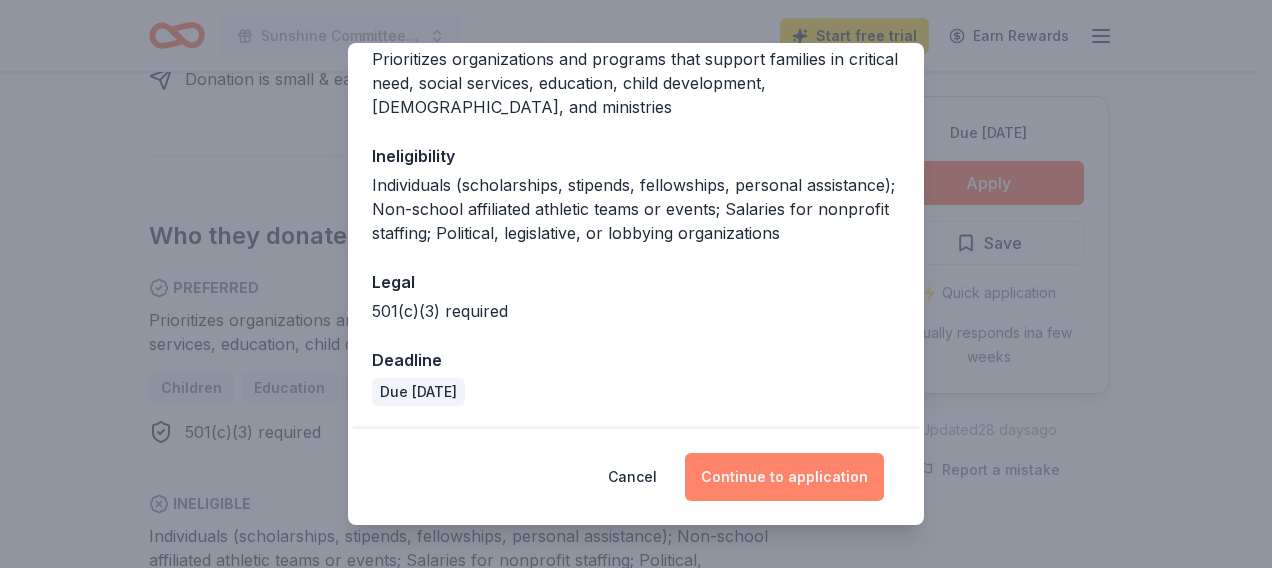 click on "Continue to application" at bounding box center [784, 477] 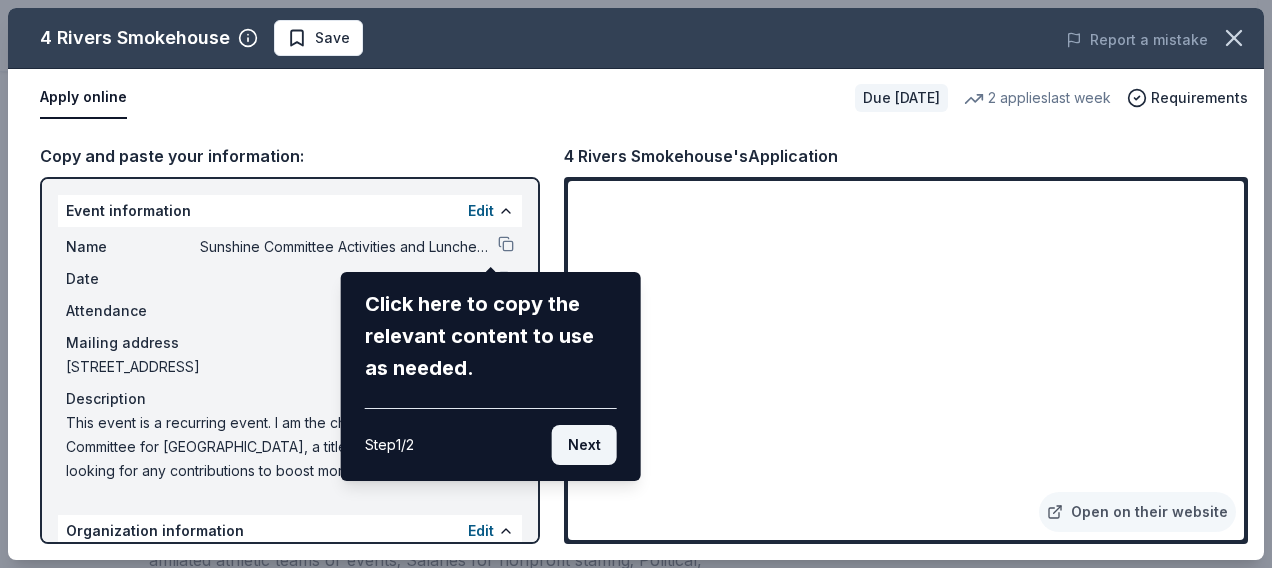click on "Next" at bounding box center [584, 445] 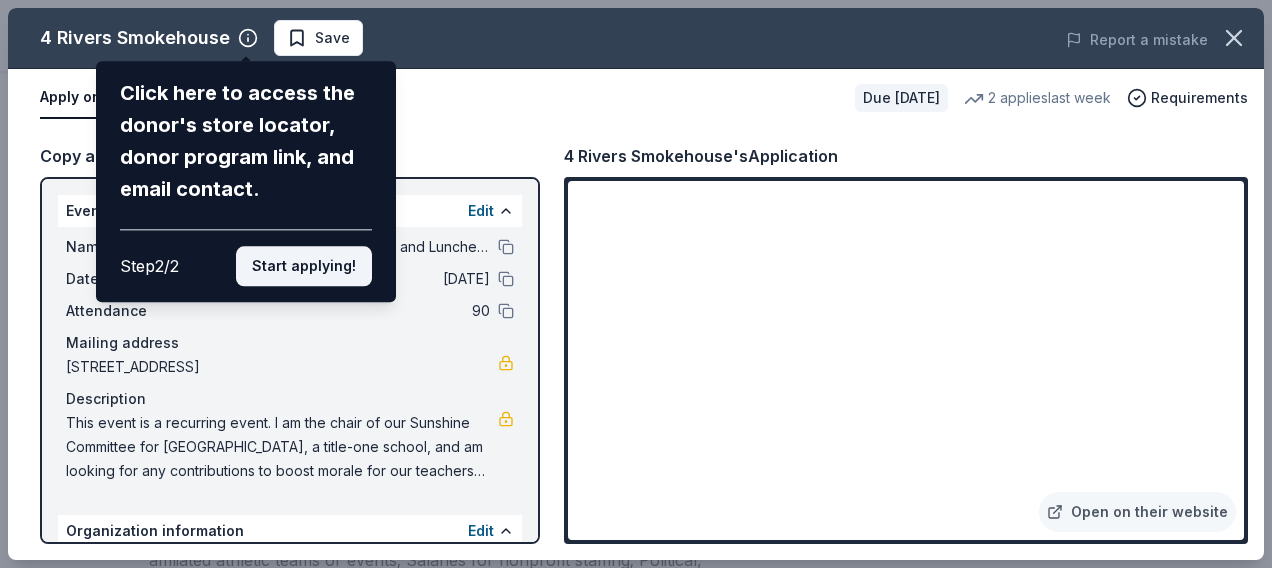 click on "Start applying!" at bounding box center [304, 266] 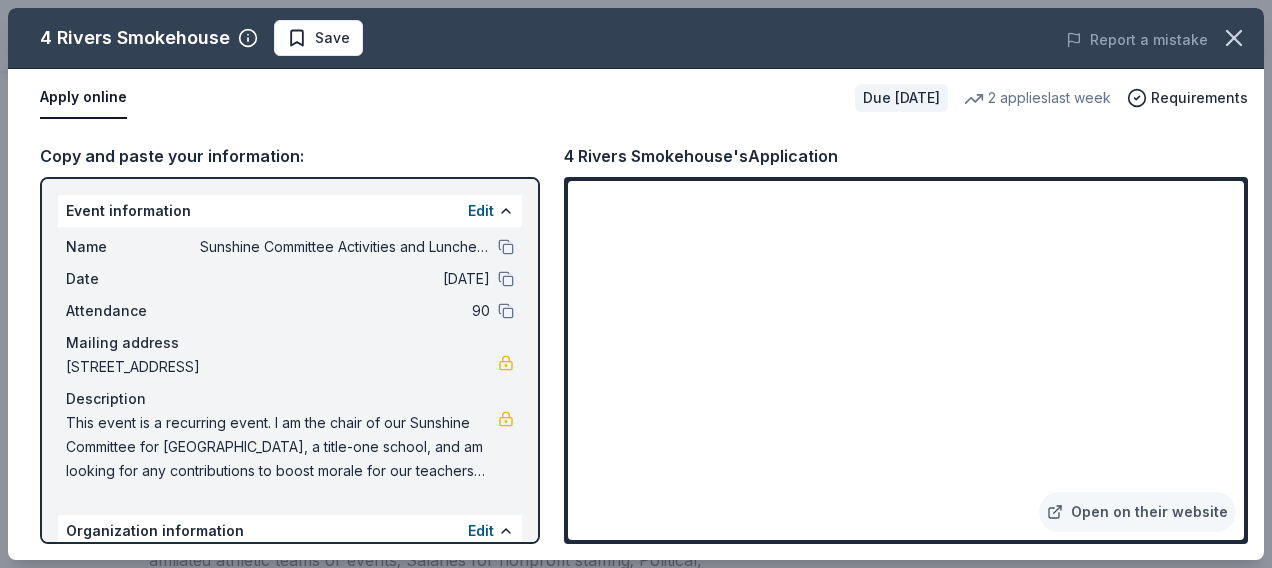 click on "This event is a recurring event. I am the chair of our Sunshine Committee for [GEOGRAPHIC_DATA], a title-one school, and am looking for any contributions to boost morale for our teachers and staff. This past year was a grueling one as we had state involved and teachers' morale were at an all-time low. We hosted monthly potlucks, and I created various games with prizes to choose from, which really seemed to help with morale. I am trying to see if we can get any lunches, drinks (non-alcoholic), snacks, and prizes donated throughout the year so I can plan accordingly. Anything will help tremendously and is greatly appreciated." at bounding box center (282, 447) 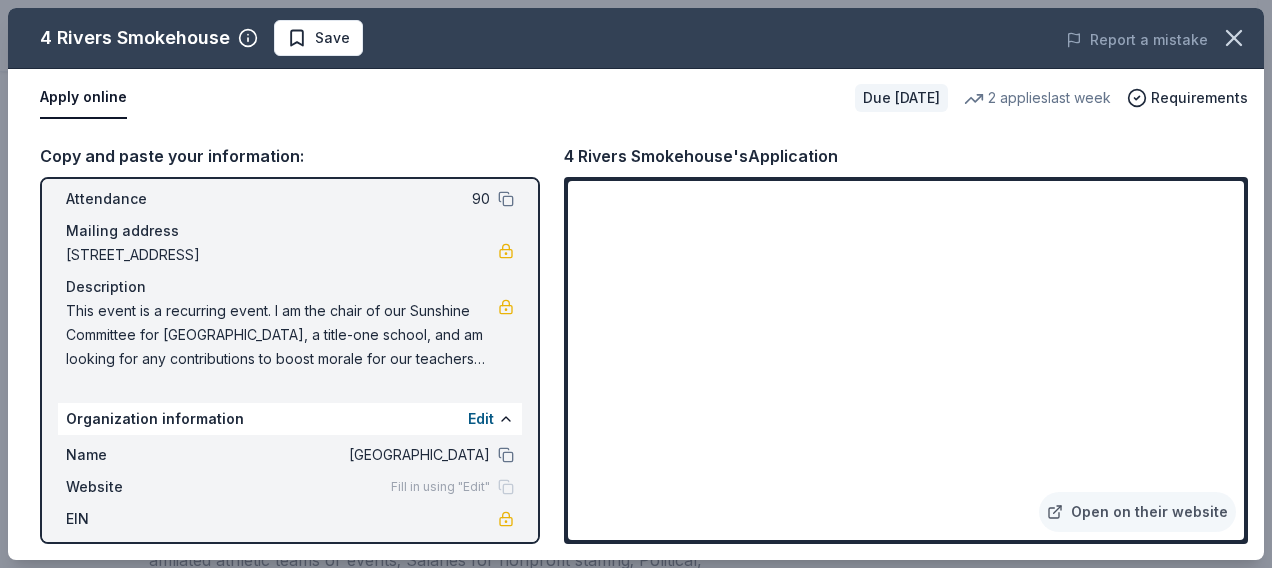 scroll, scrollTop: 113, scrollLeft: 0, axis: vertical 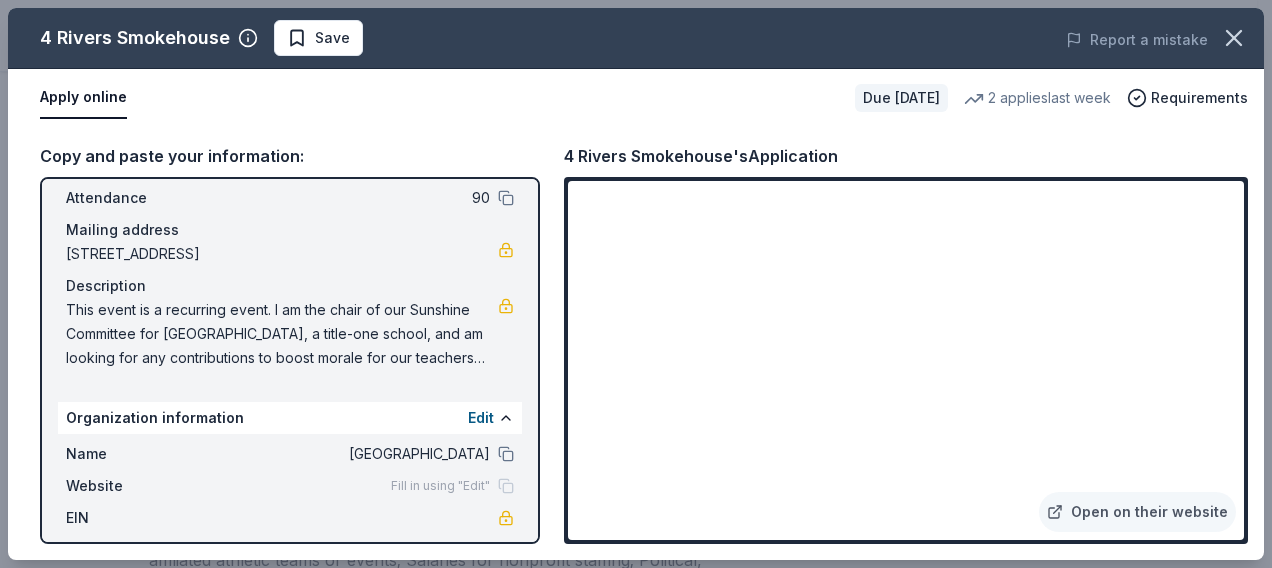 click on "This event is a recurring event. I am the chair of our Sunshine Committee for [GEOGRAPHIC_DATA], a title-one school, and am looking for any contributions to boost morale for our teachers and staff. This past year was a grueling one as we had state involved and teachers' morale were at an all-time low. We hosted monthly potlucks, and I created various games with prizes to choose from, which really seemed to help with morale. I am trying to see if we can get any lunches, drinks (non-alcoholic), snacks, and prizes donated throughout the year so I can plan accordingly. Anything will help tremendously and is greatly appreciated." at bounding box center (282, 334) 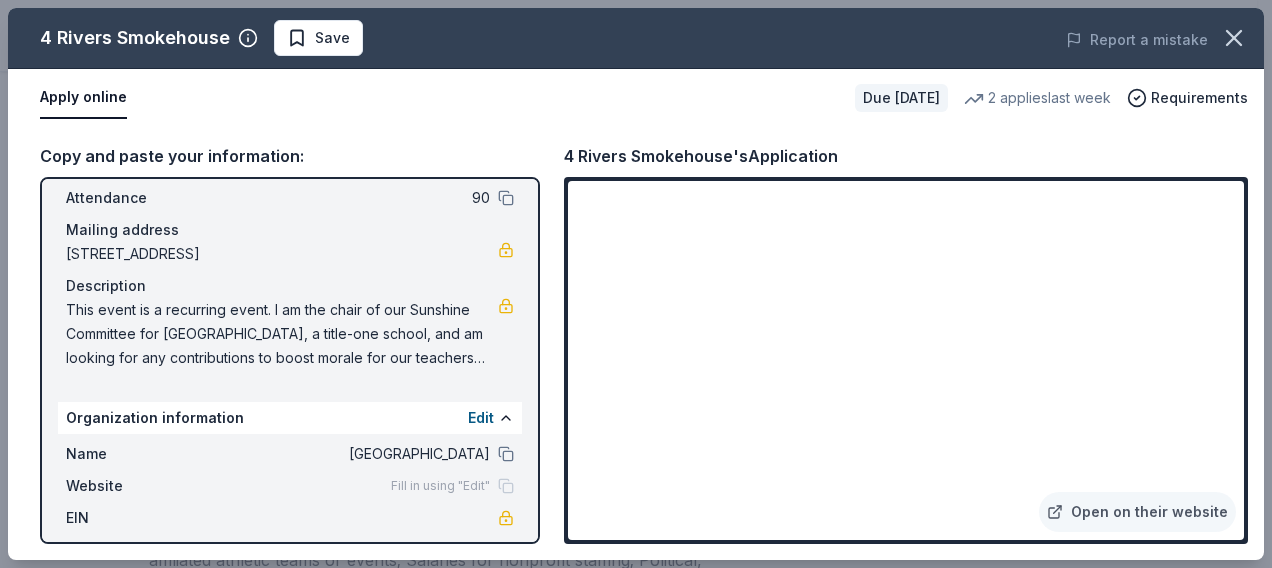 scroll, scrollTop: 143, scrollLeft: 0, axis: vertical 